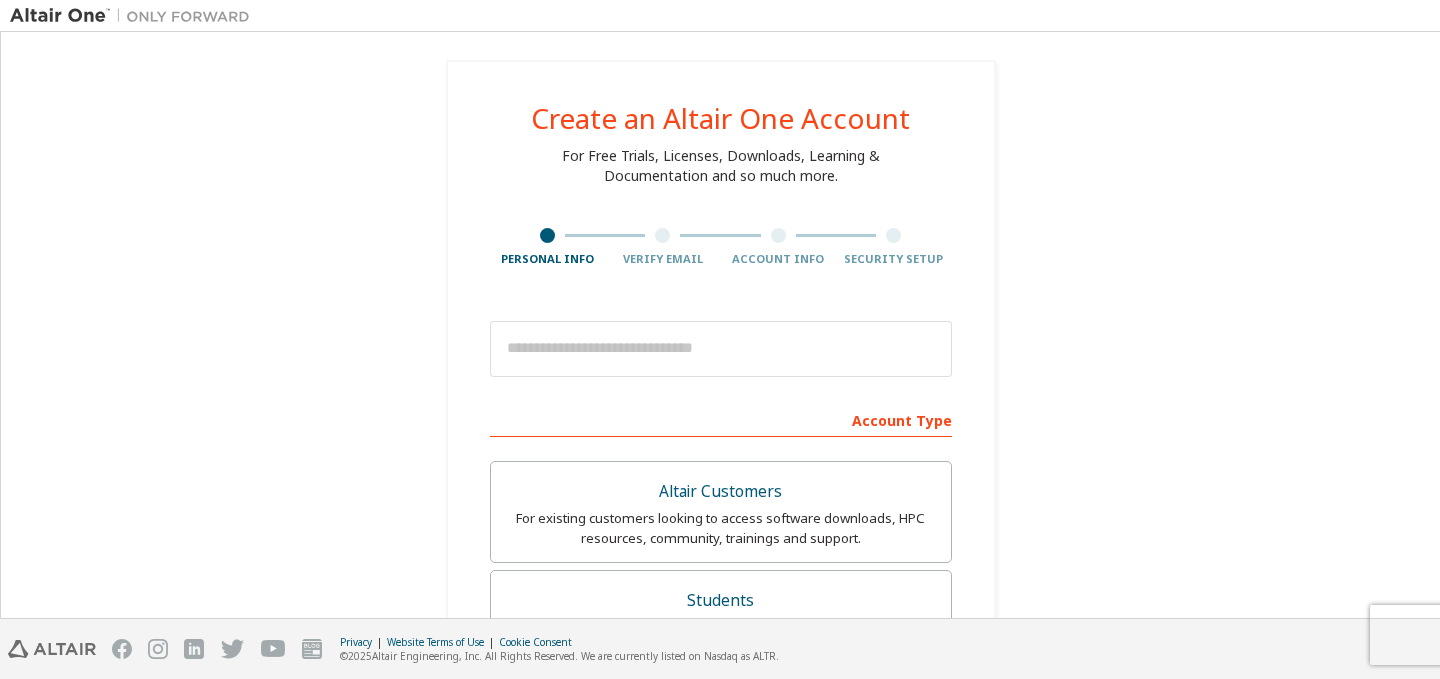 scroll, scrollTop: 0, scrollLeft: 0, axis: both 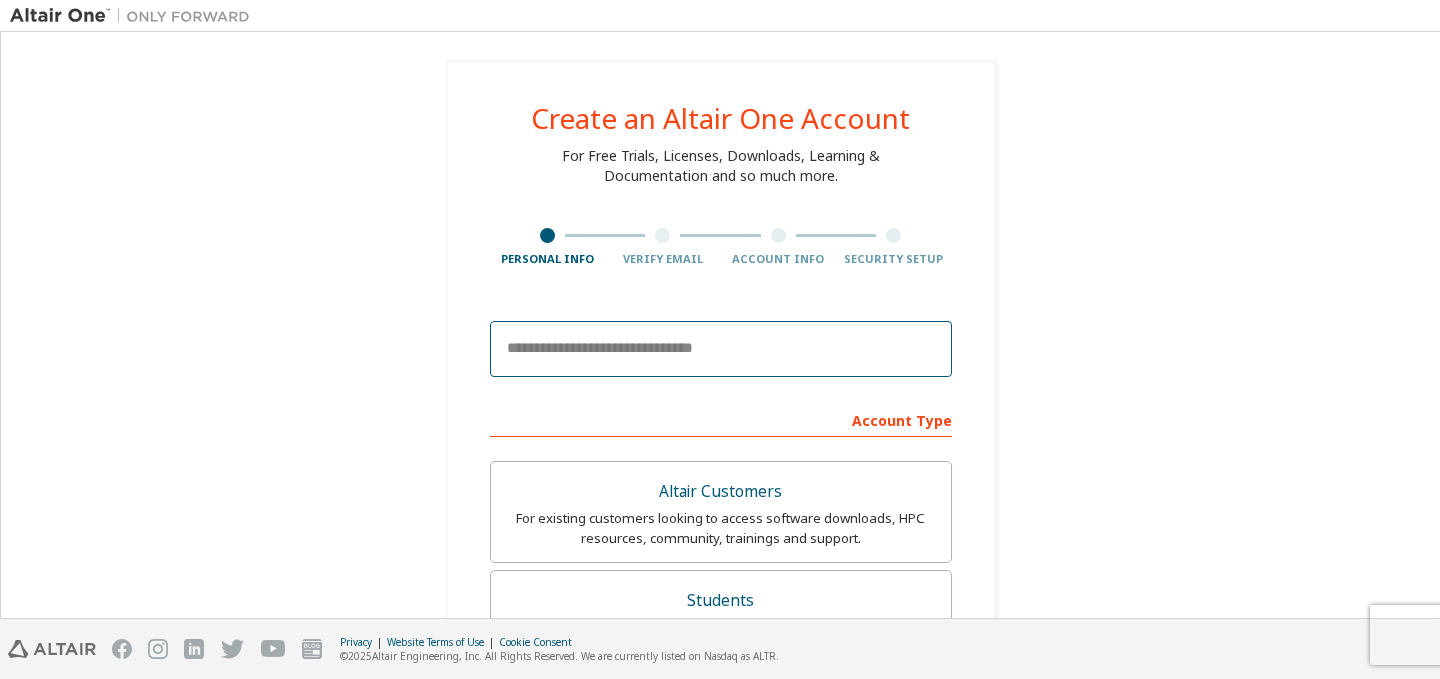 click at bounding box center [721, 349] 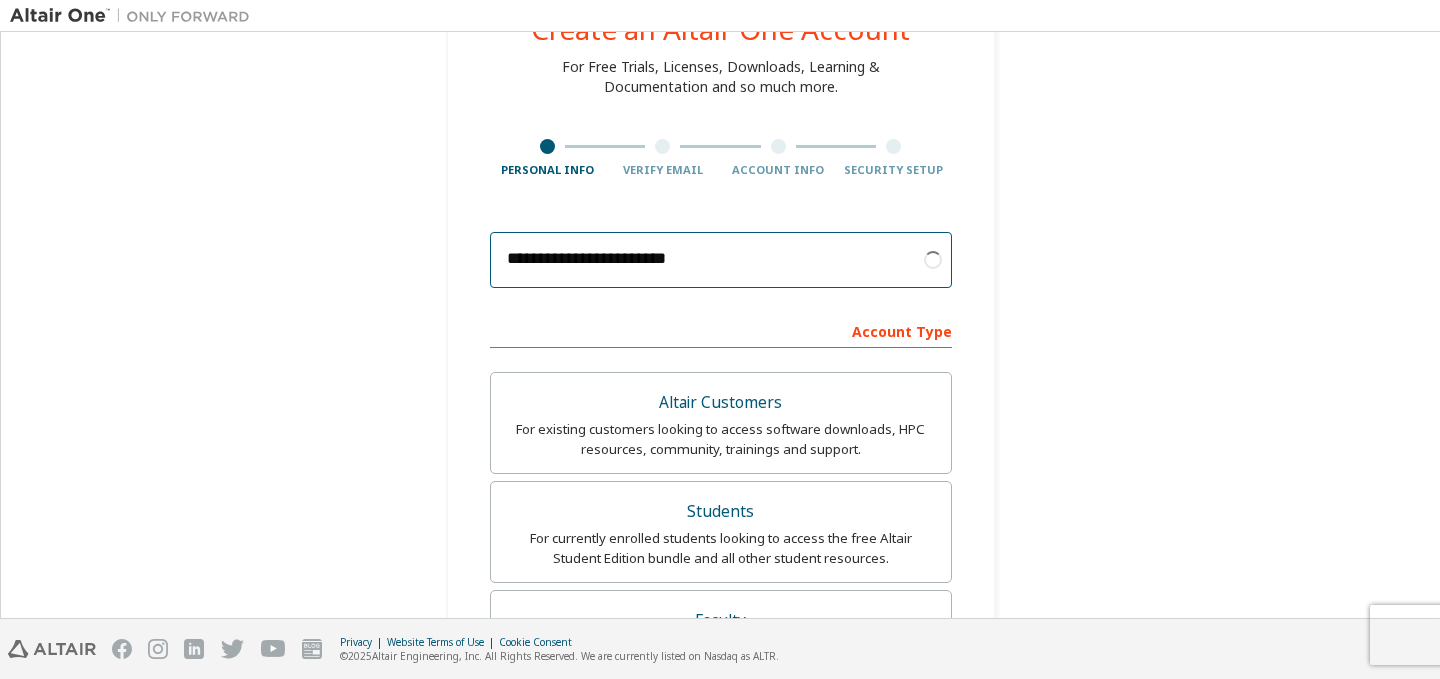 scroll, scrollTop: 95, scrollLeft: 0, axis: vertical 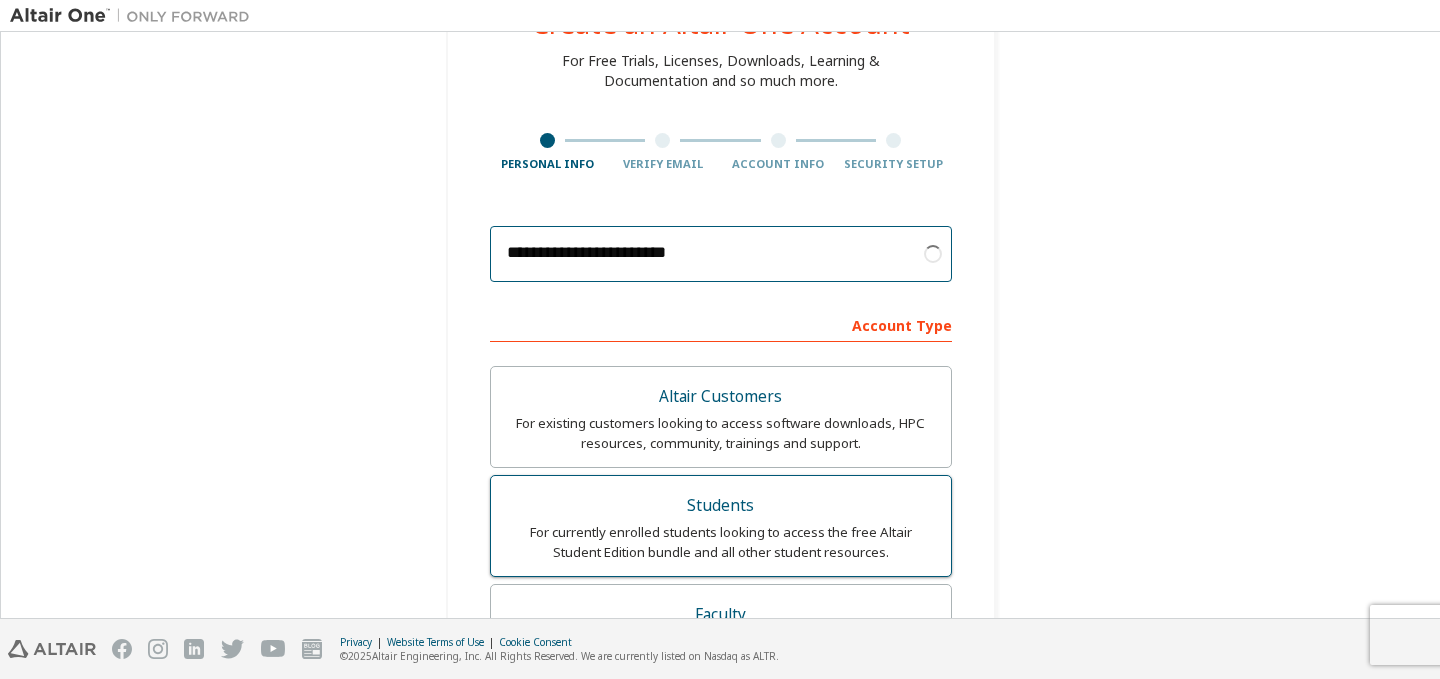 type on "**********" 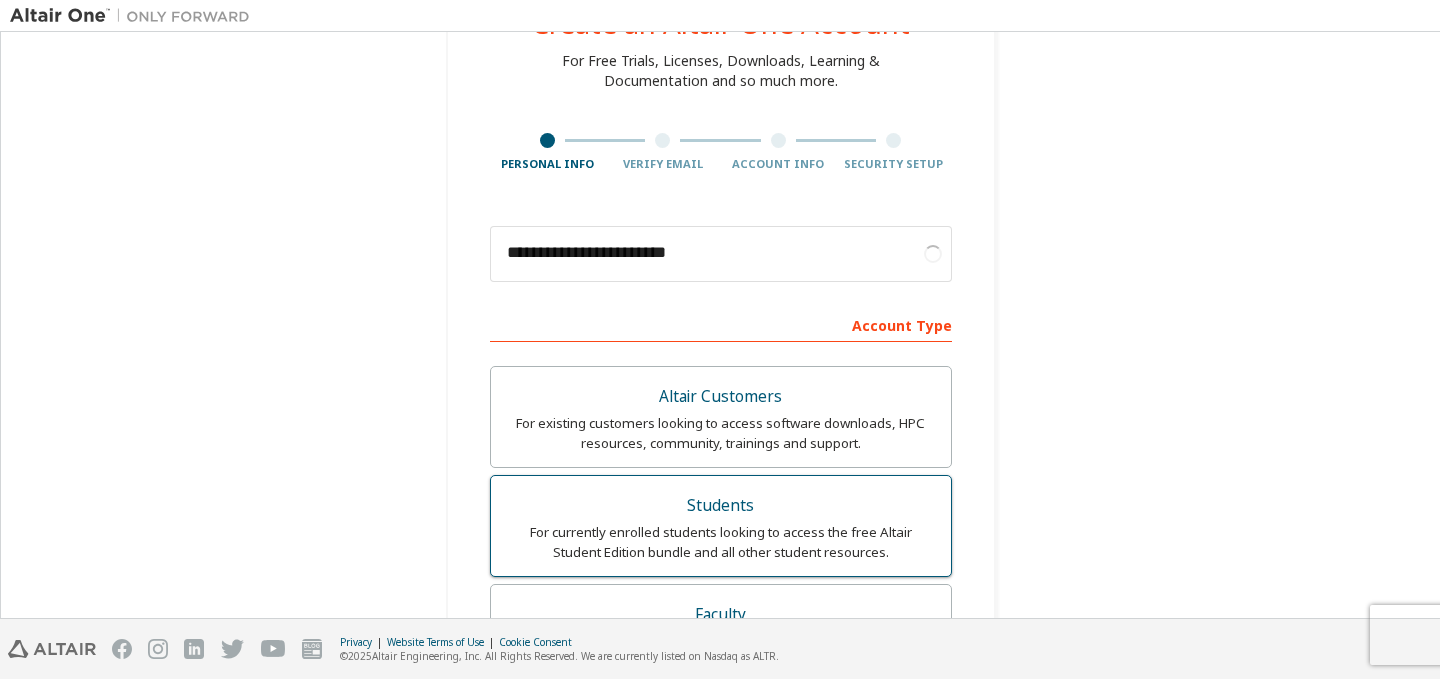 click on "Students For currently enrolled students looking to access the free Altair Student Edition bundle and all other student resources." at bounding box center (721, 526) 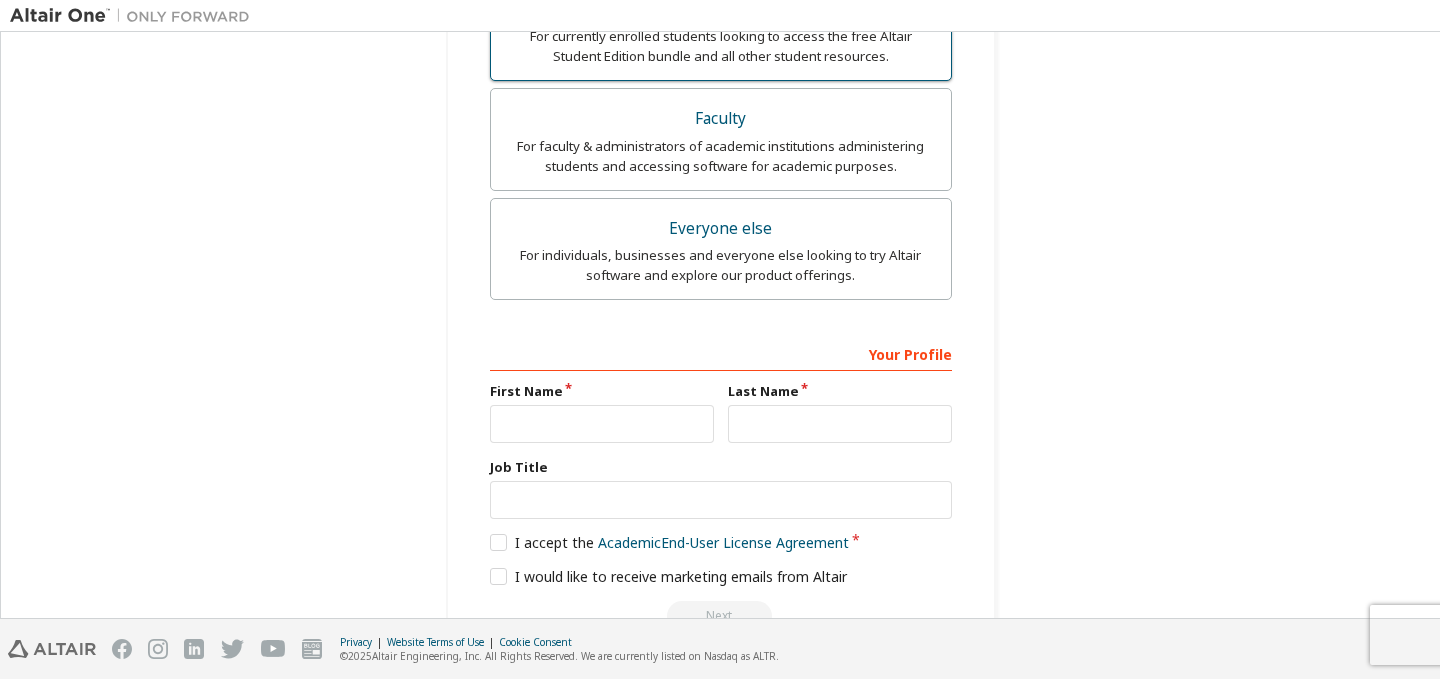 scroll, scrollTop: 648, scrollLeft: 0, axis: vertical 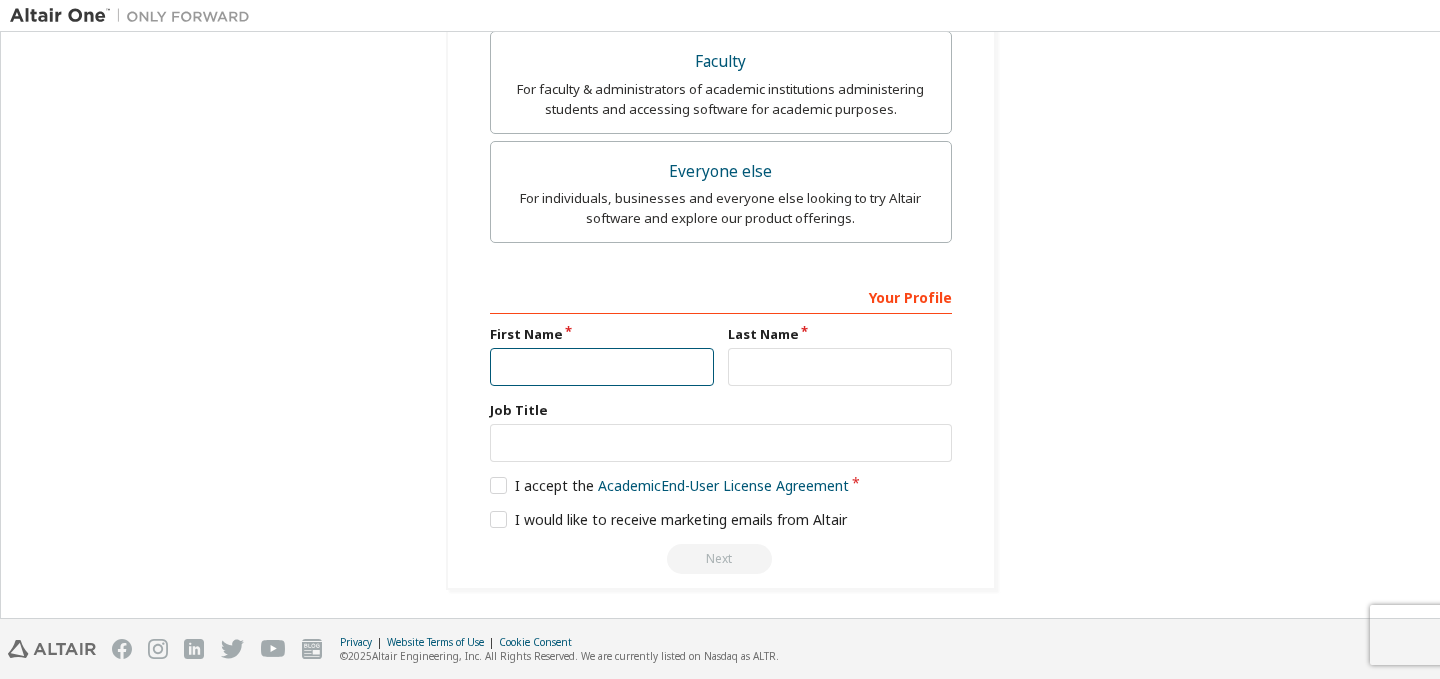 click at bounding box center (602, 367) 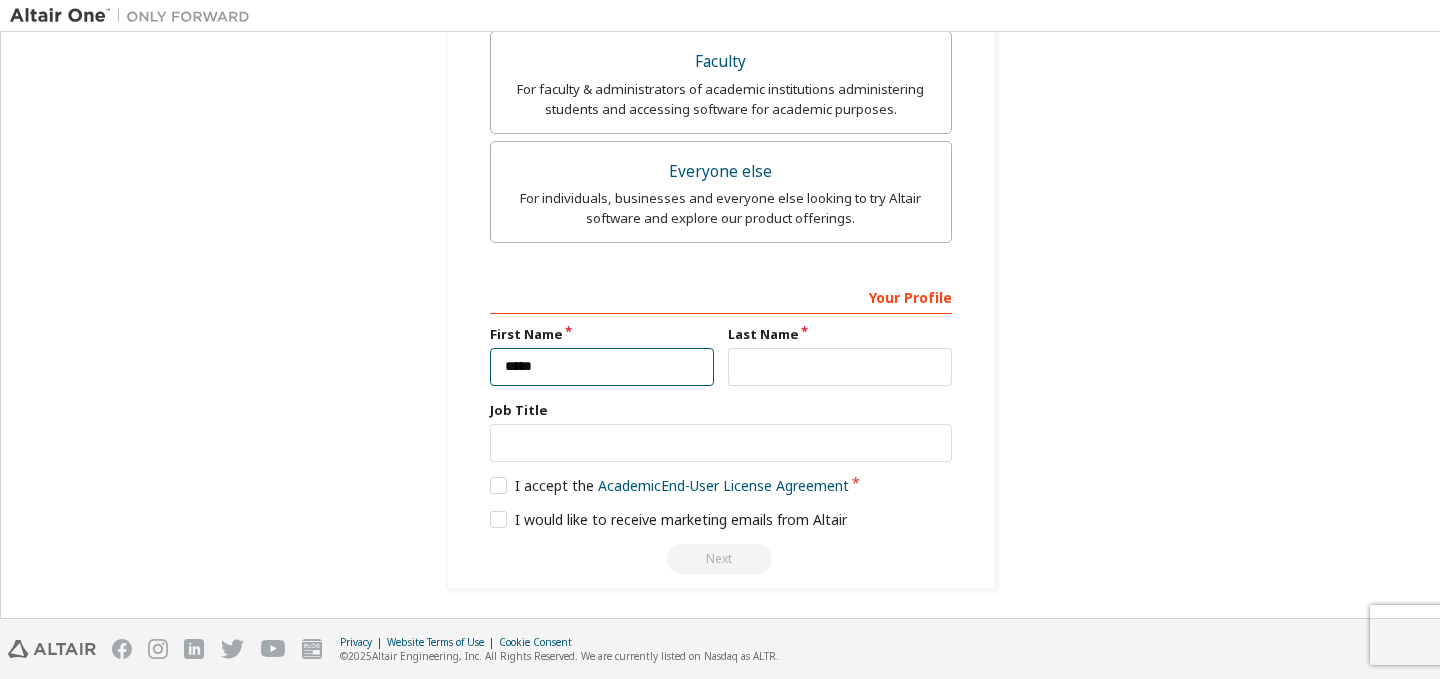 type on "*****" 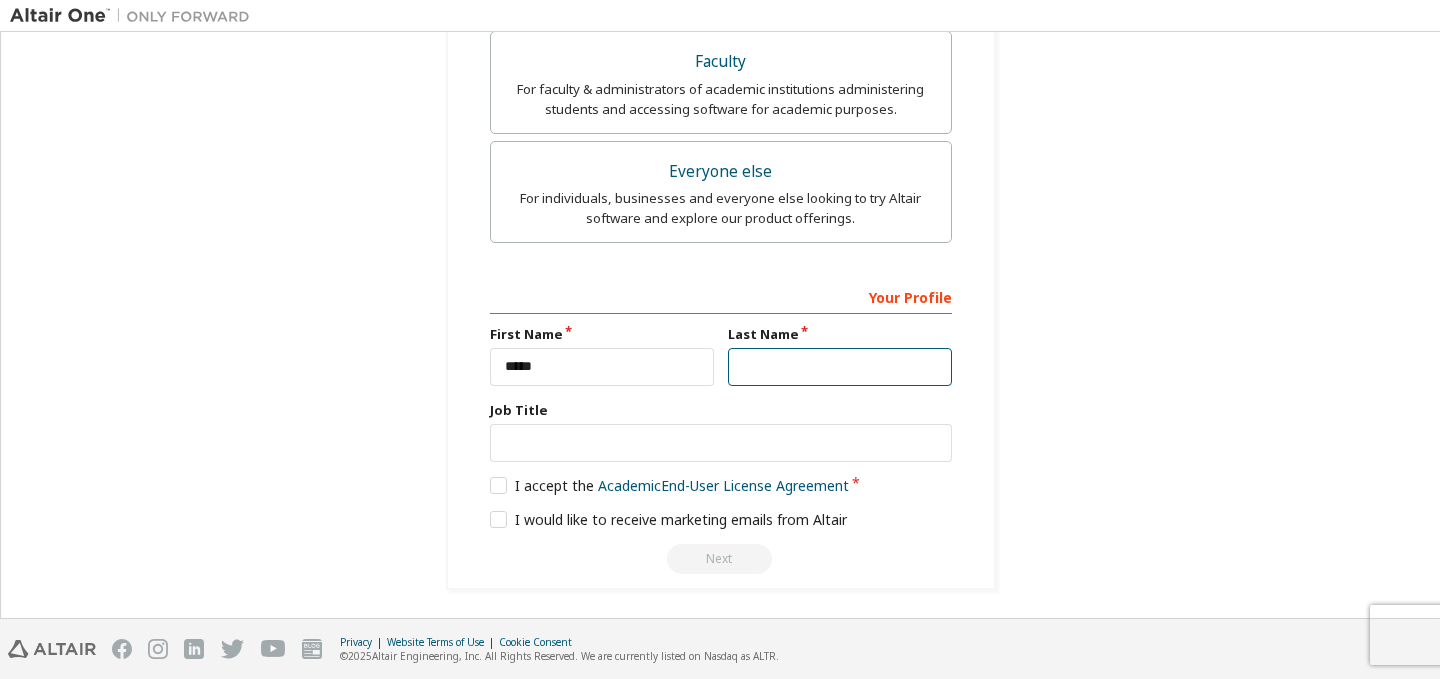 click at bounding box center (840, 367) 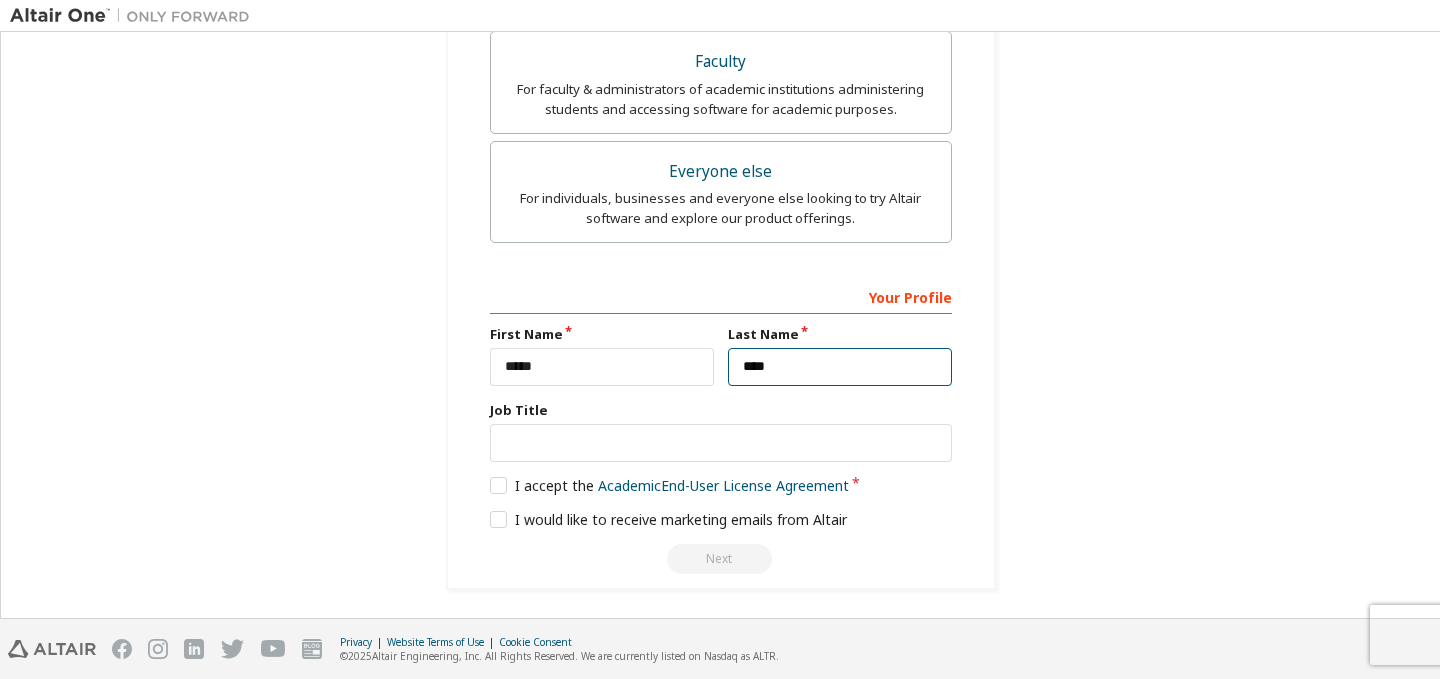type on "****" 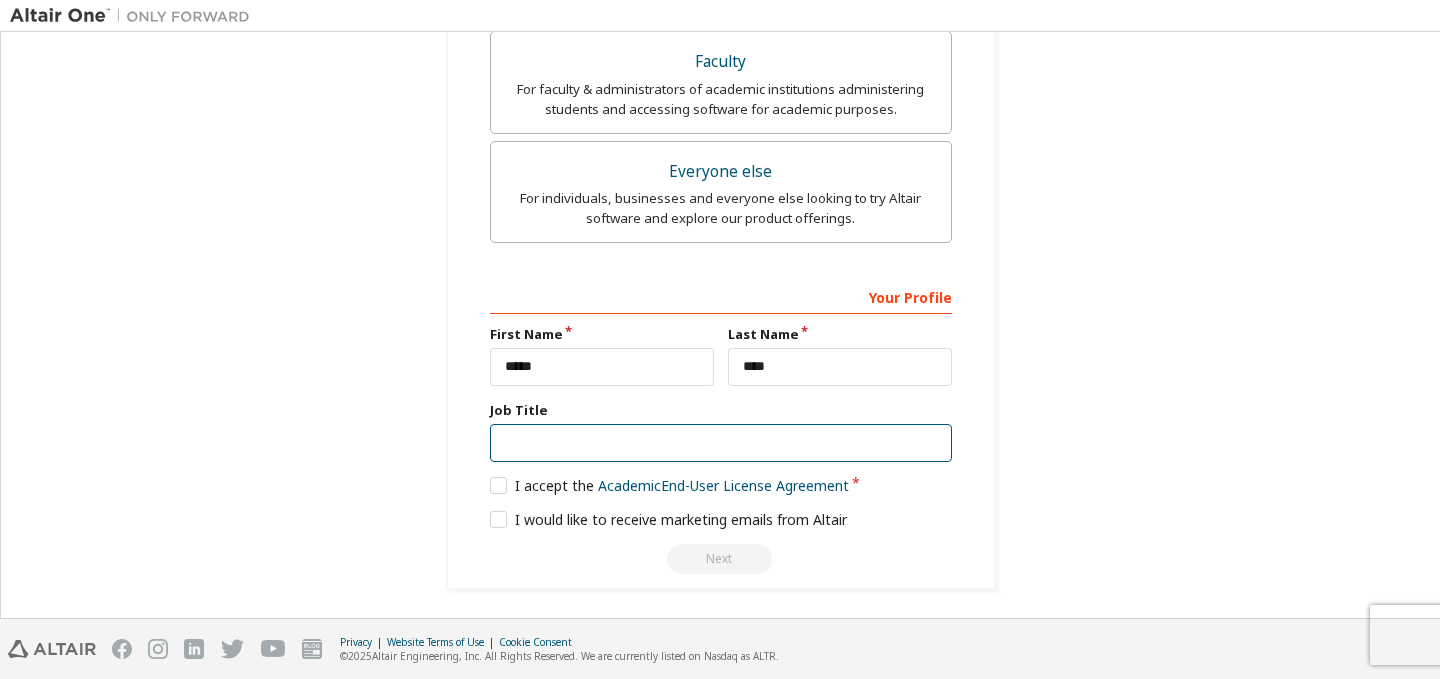 click at bounding box center (721, 443) 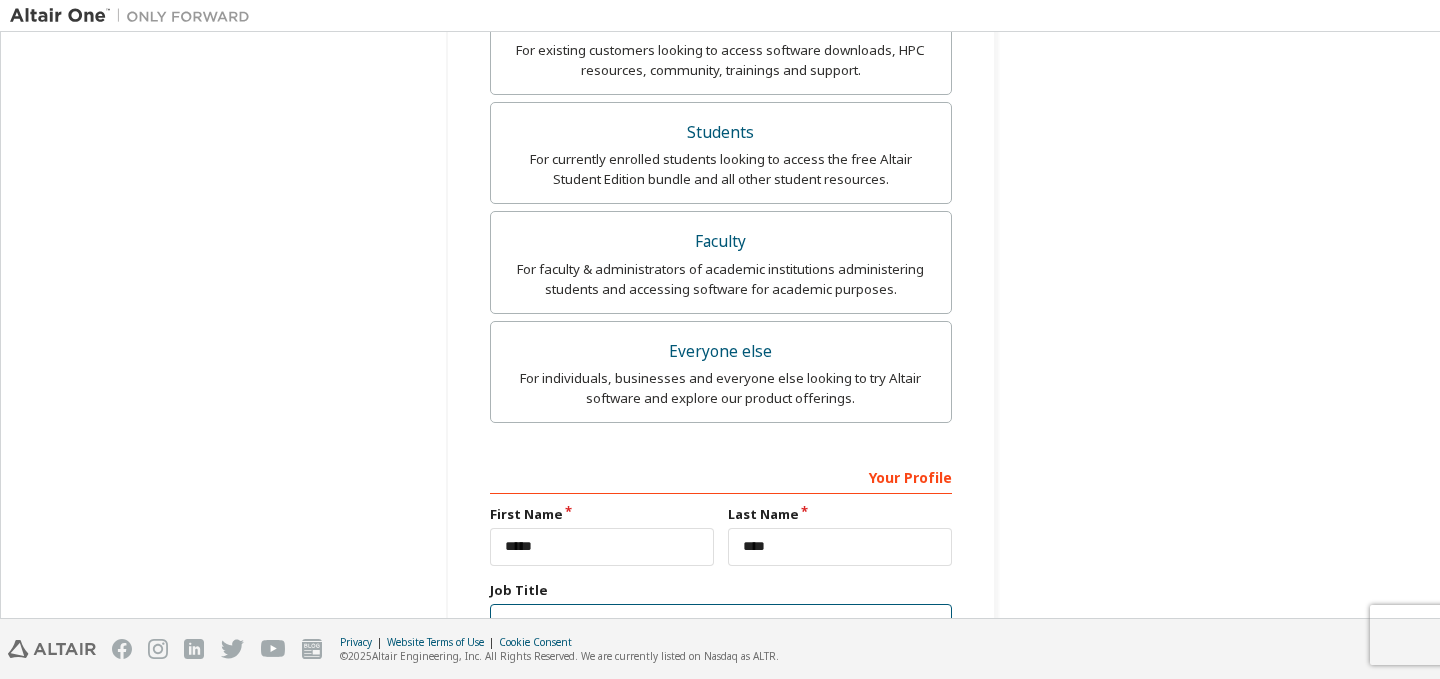 scroll, scrollTop: 481, scrollLeft: 0, axis: vertical 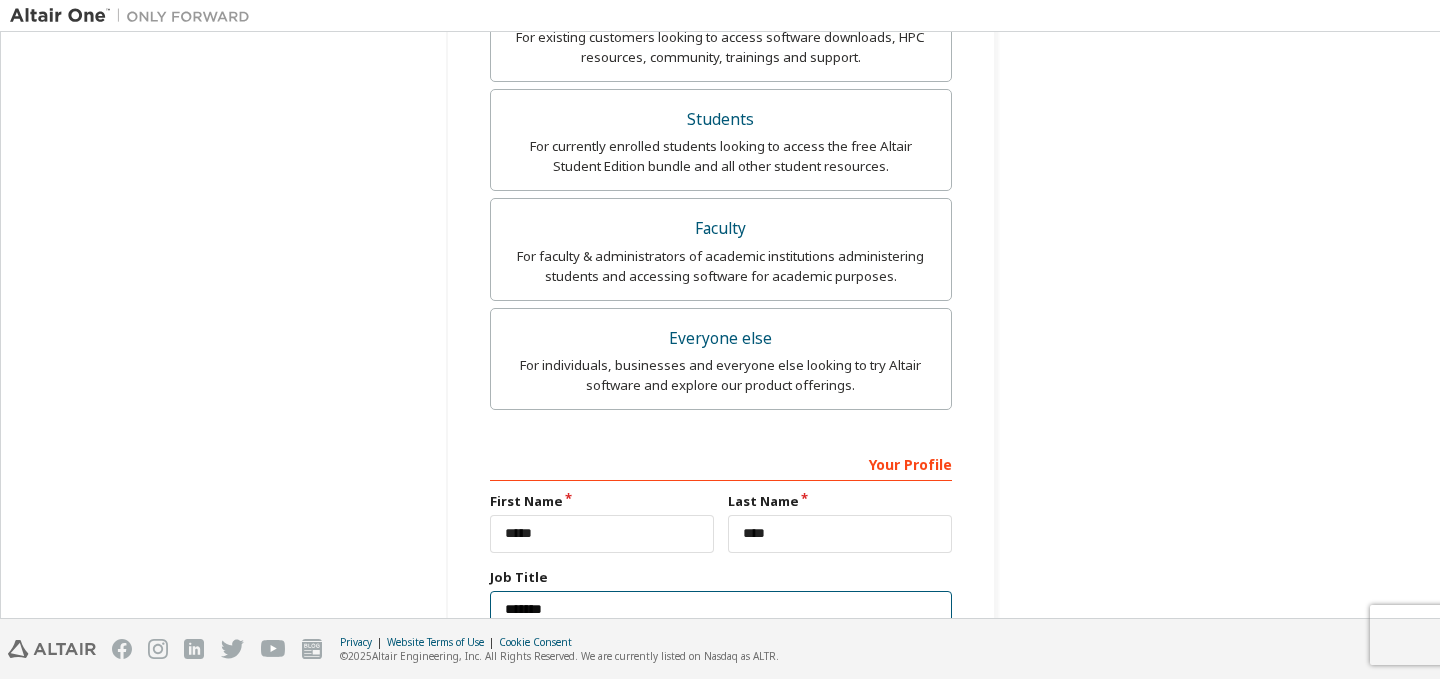 type on "*******" 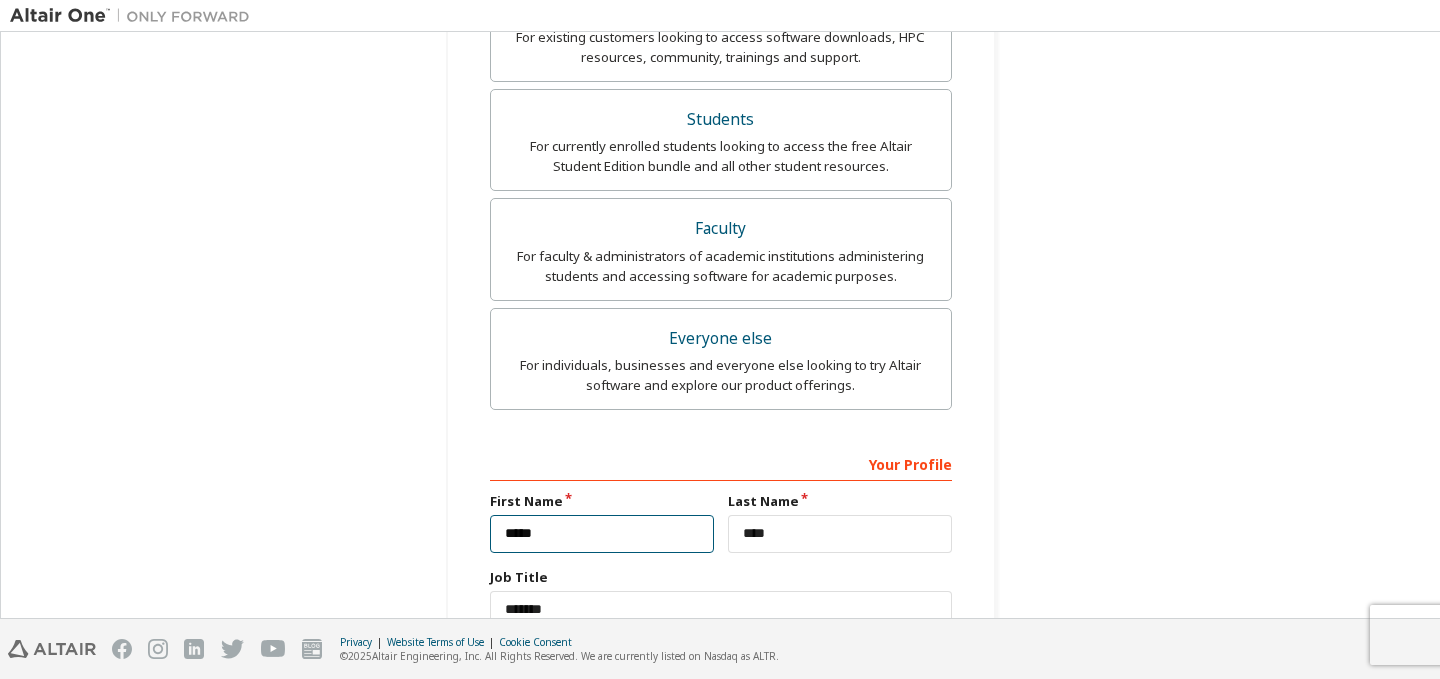 click on "*****" at bounding box center [602, 534] 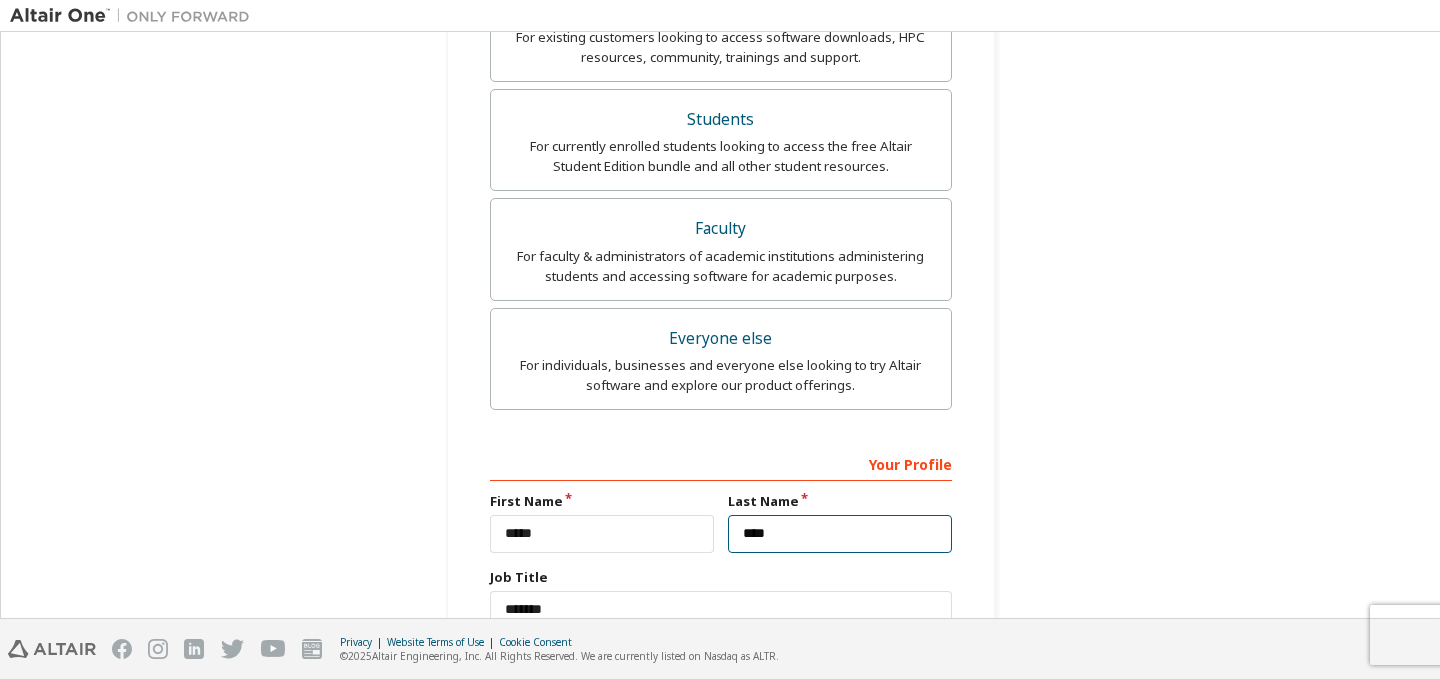 click on "****" at bounding box center [840, 534] 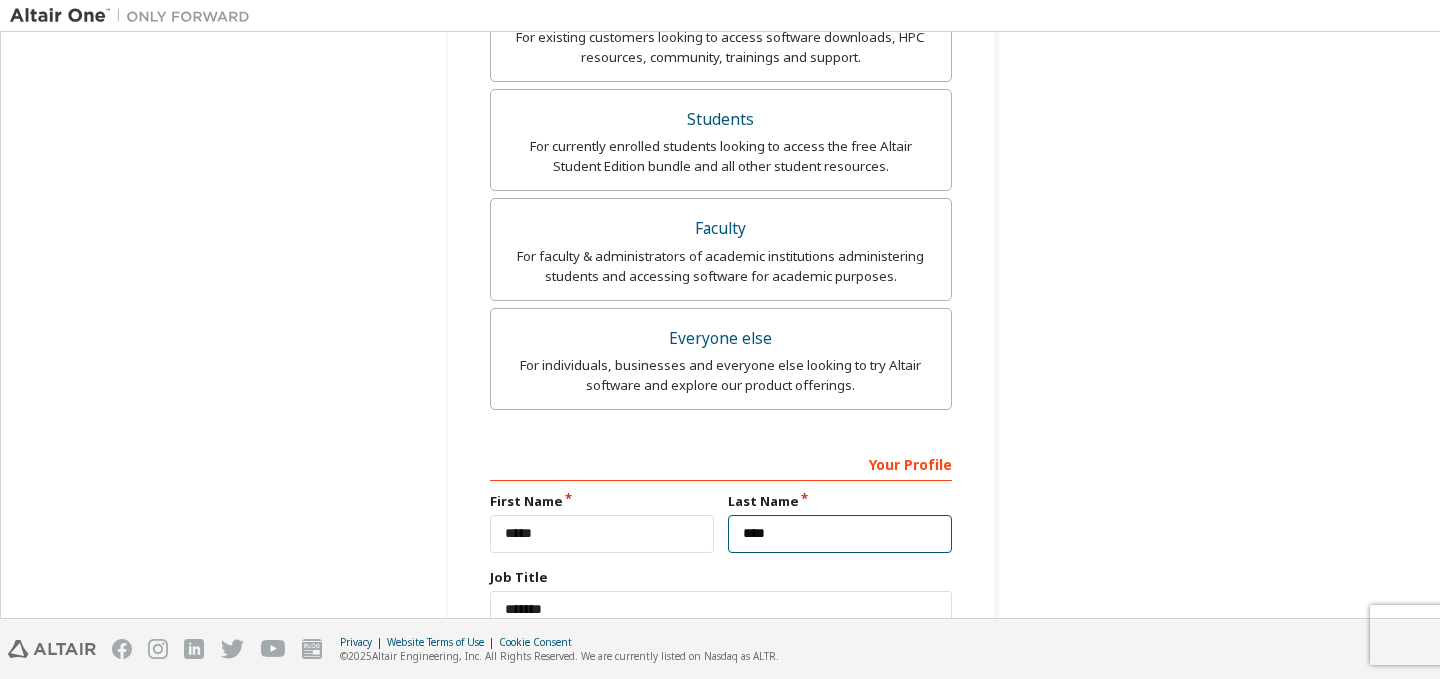 scroll, scrollTop: 648, scrollLeft: 0, axis: vertical 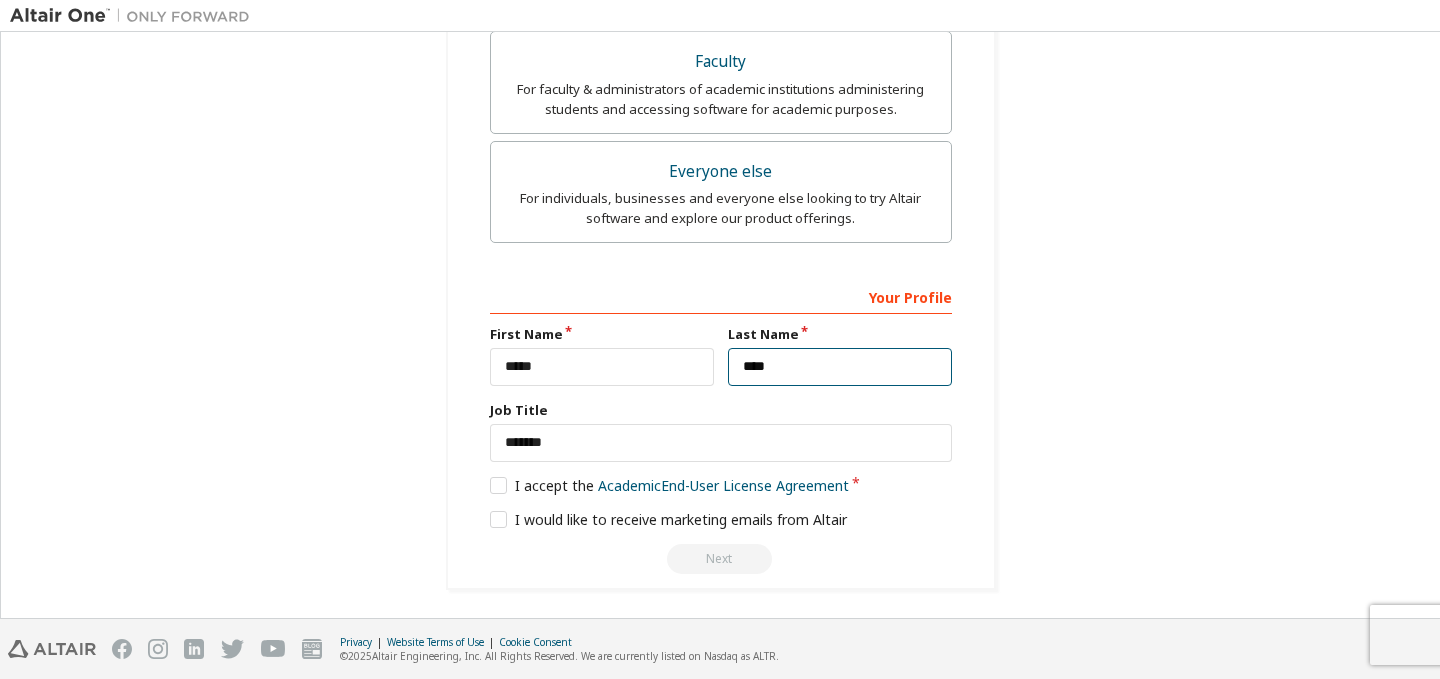 type on "****" 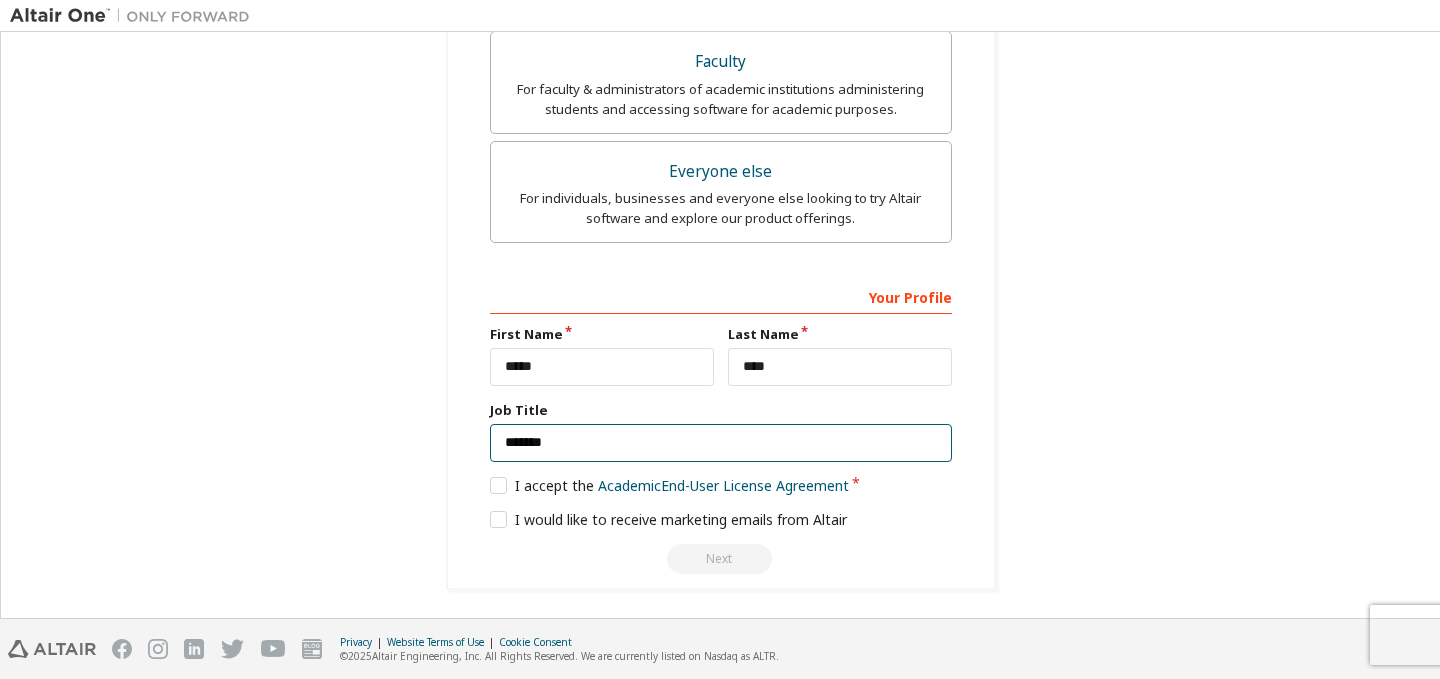 click on "*******" at bounding box center (721, 443) 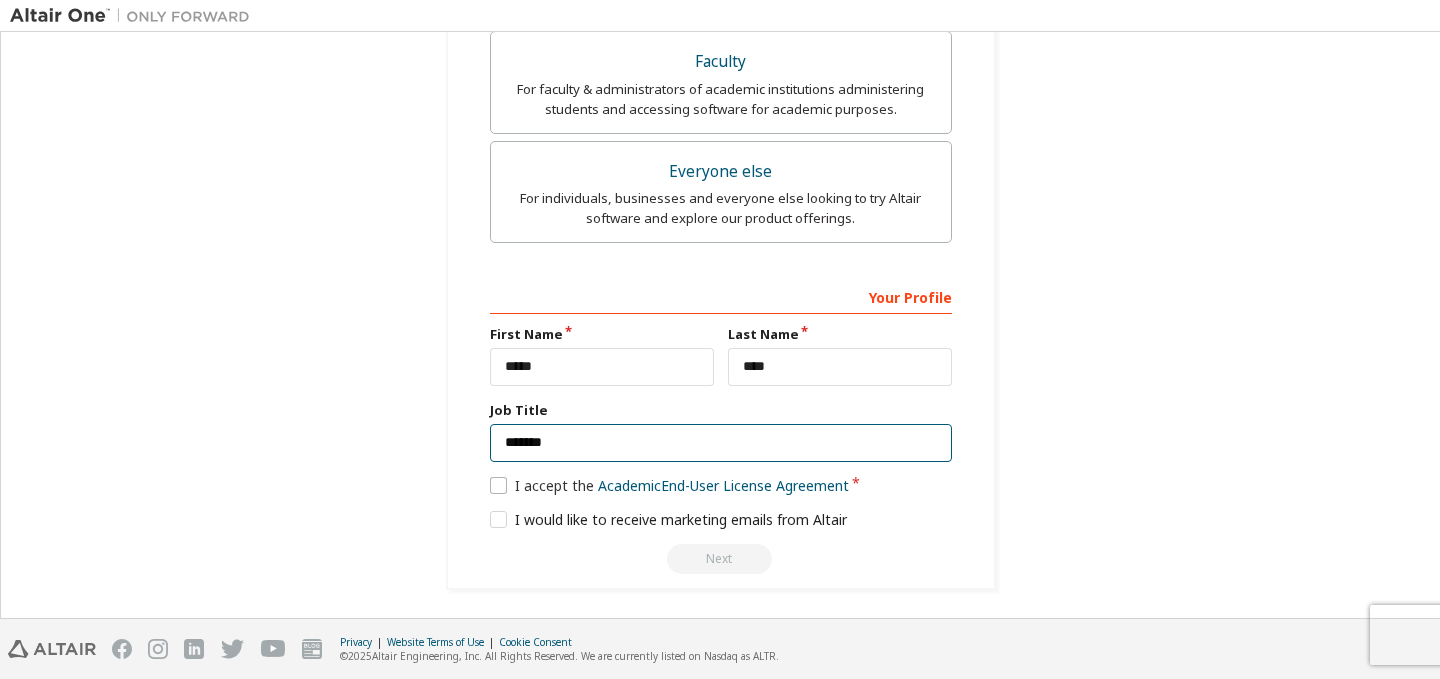 type on "*******" 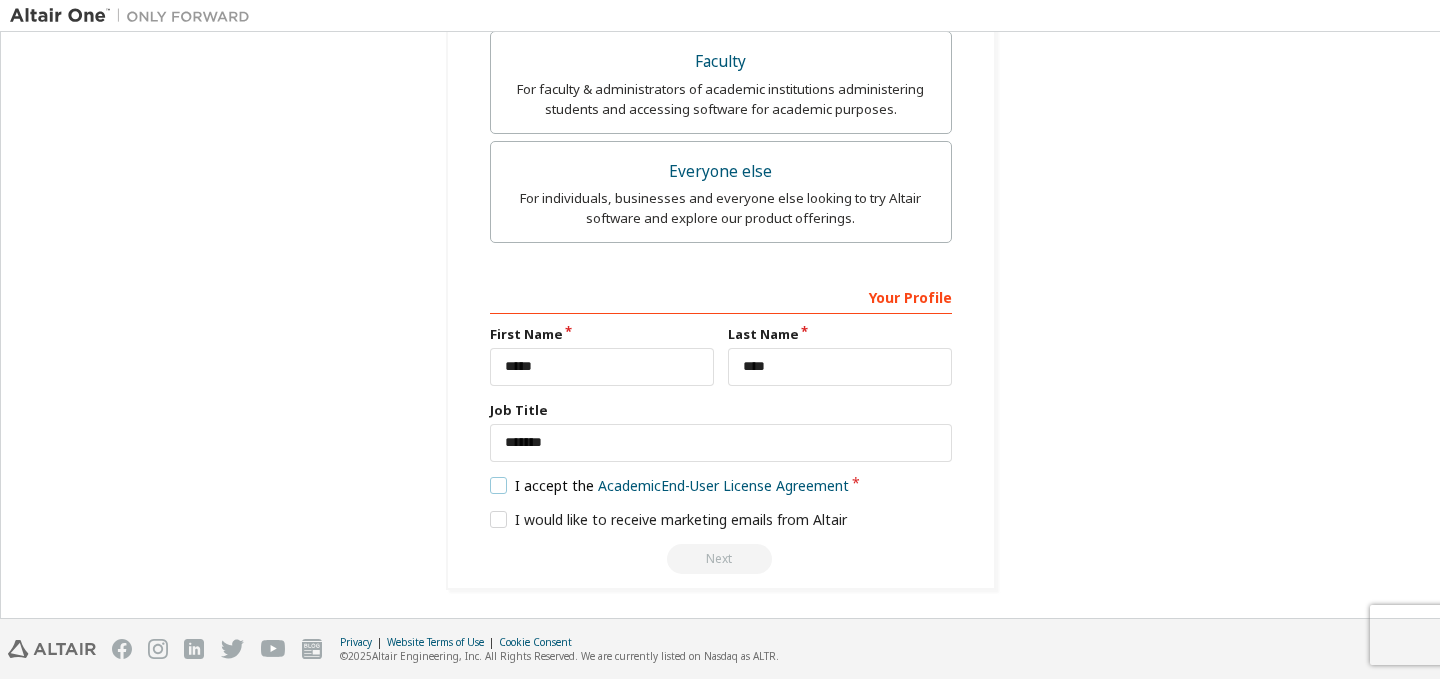 click on "I accept the   Academic   End-User License Agreement" at bounding box center (670, 485) 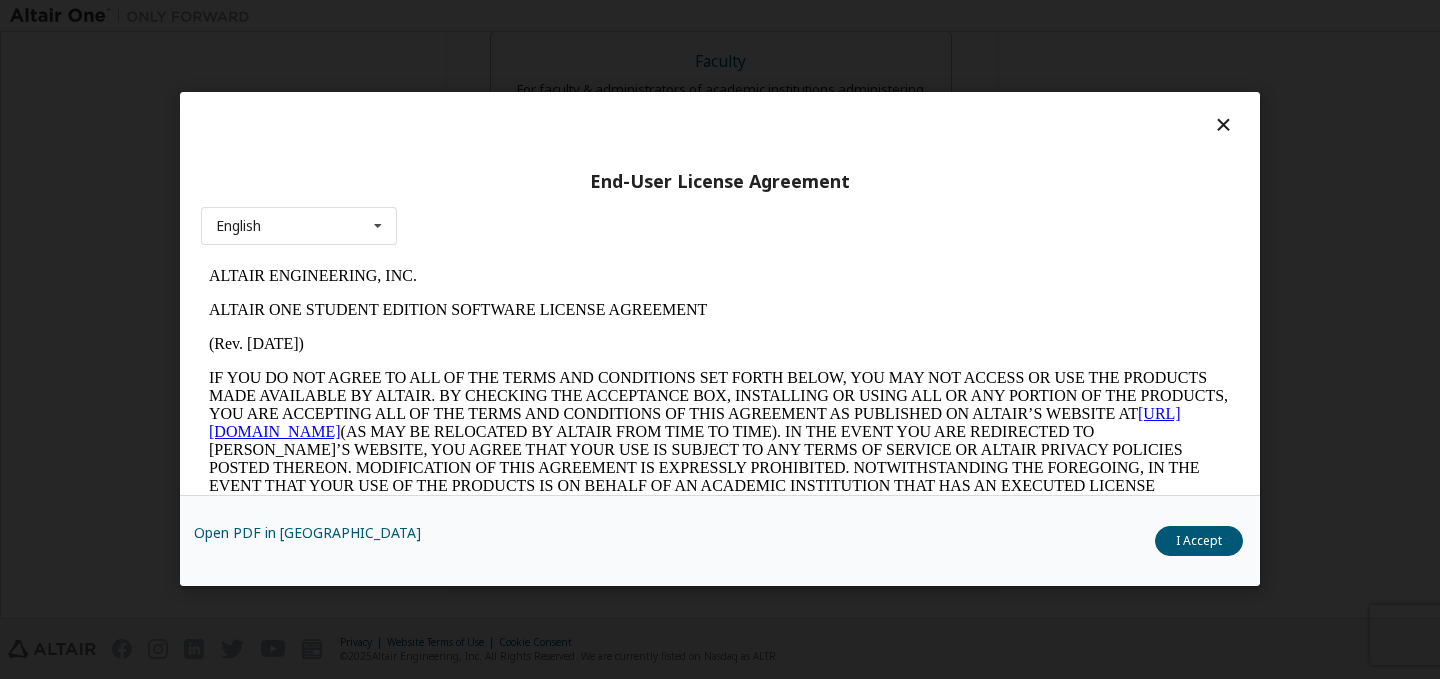 scroll, scrollTop: 0, scrollLeft: 0, axis: both 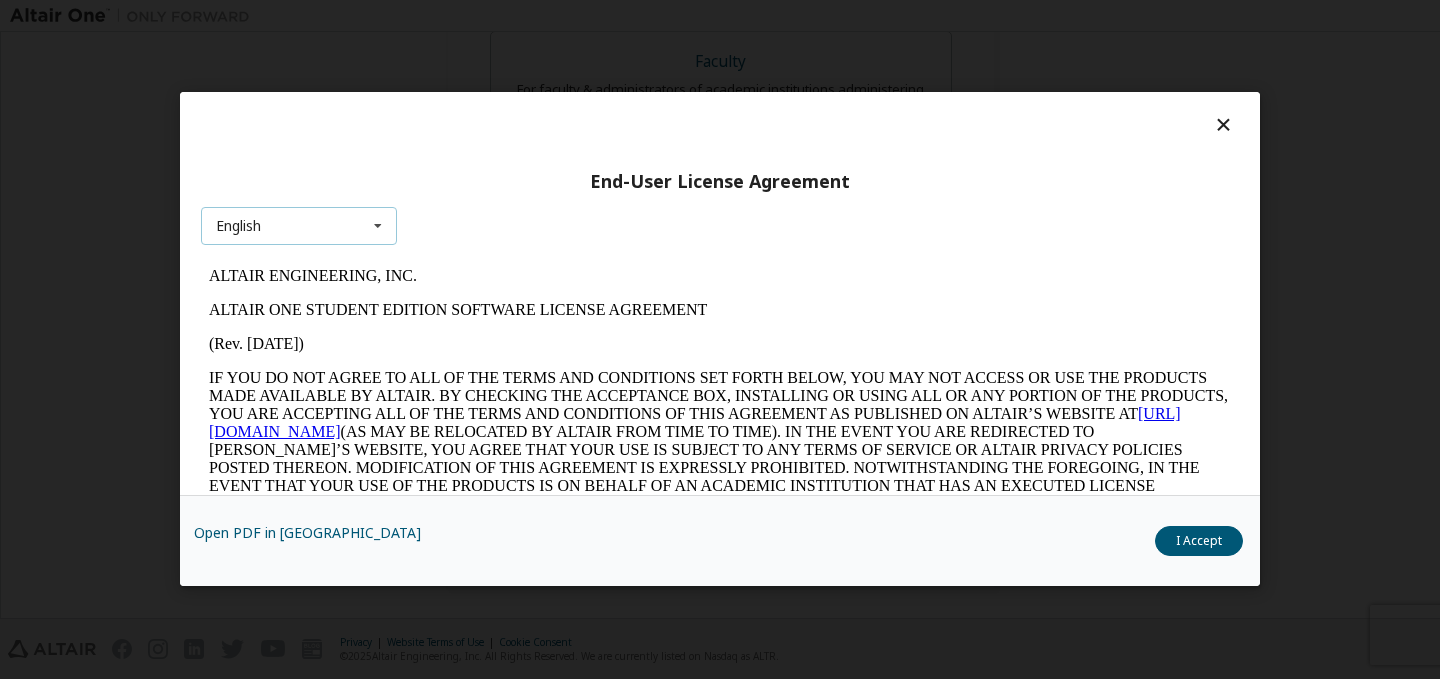 click on "English English" at bounding box center (299, 227) 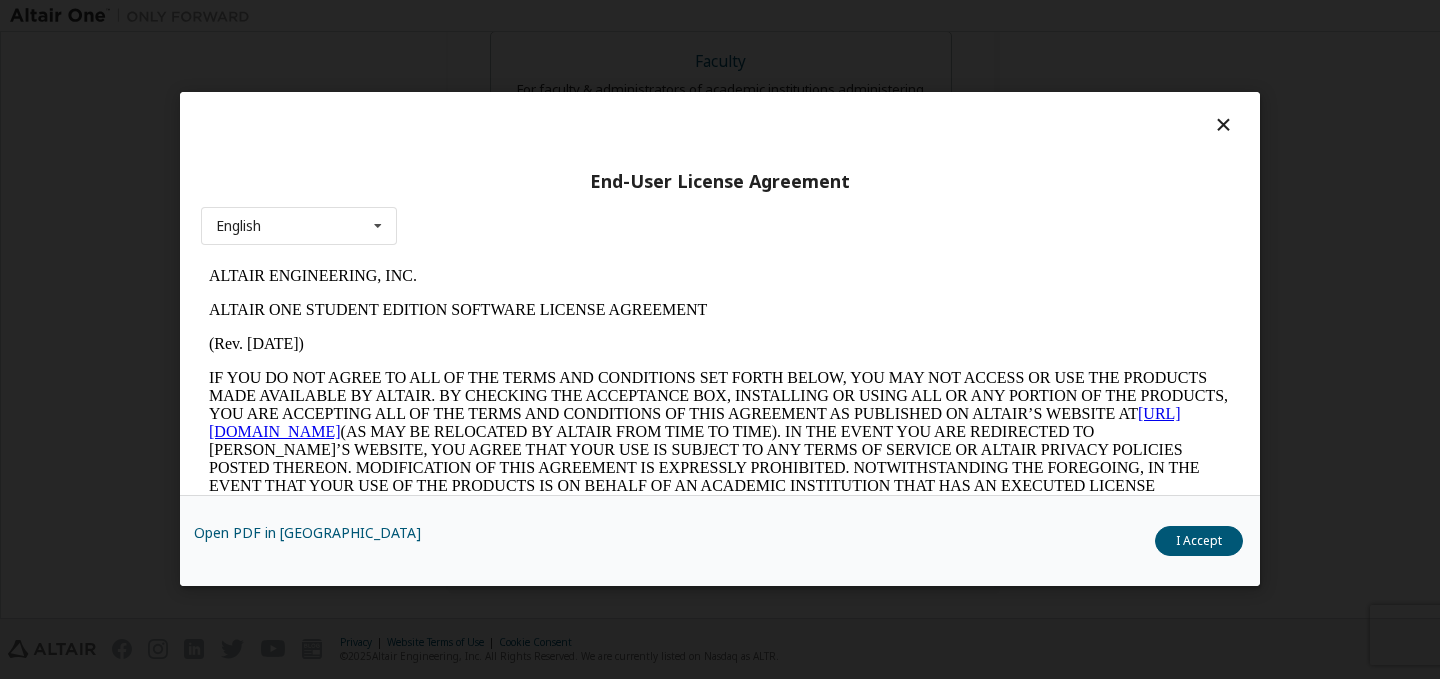click on "ALTAIR ENGINEERING, INC." at bounding box center [720, 276] 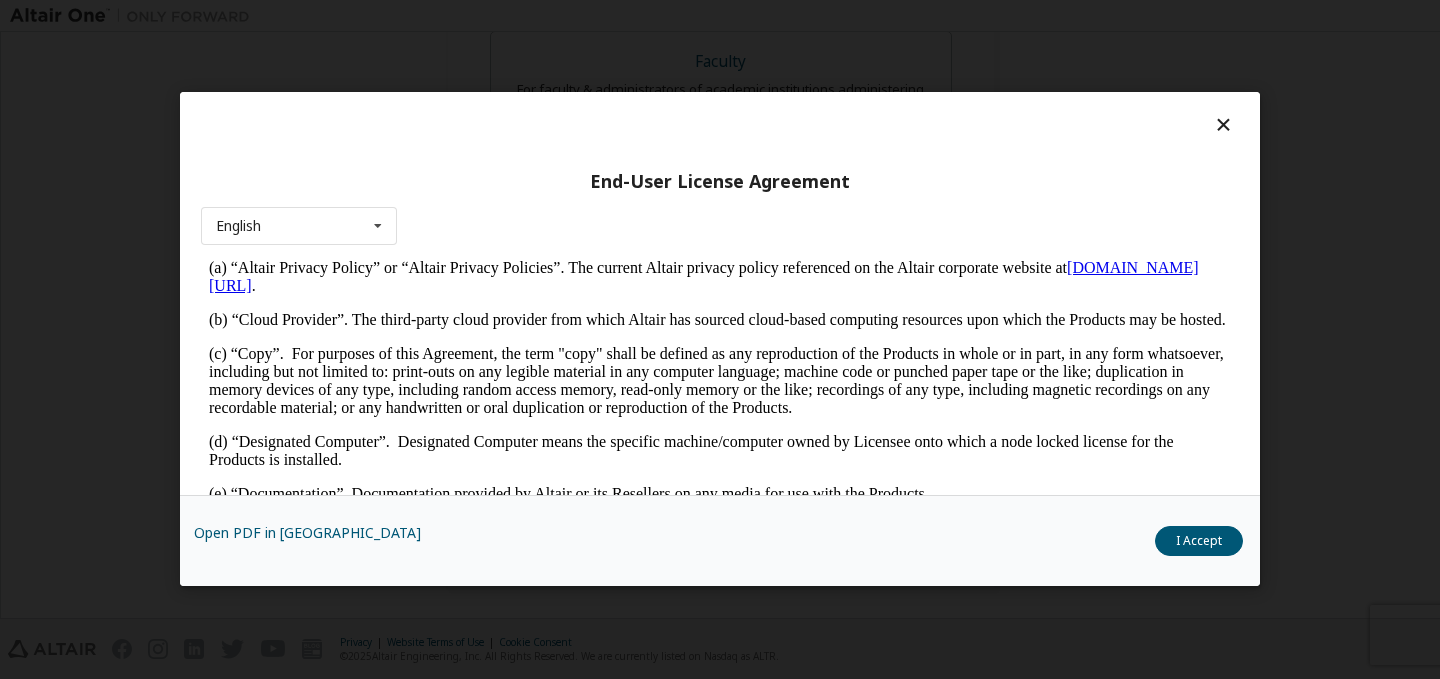 scroll, scrollTop: 591, scrollLeft: 0, axis: vertical 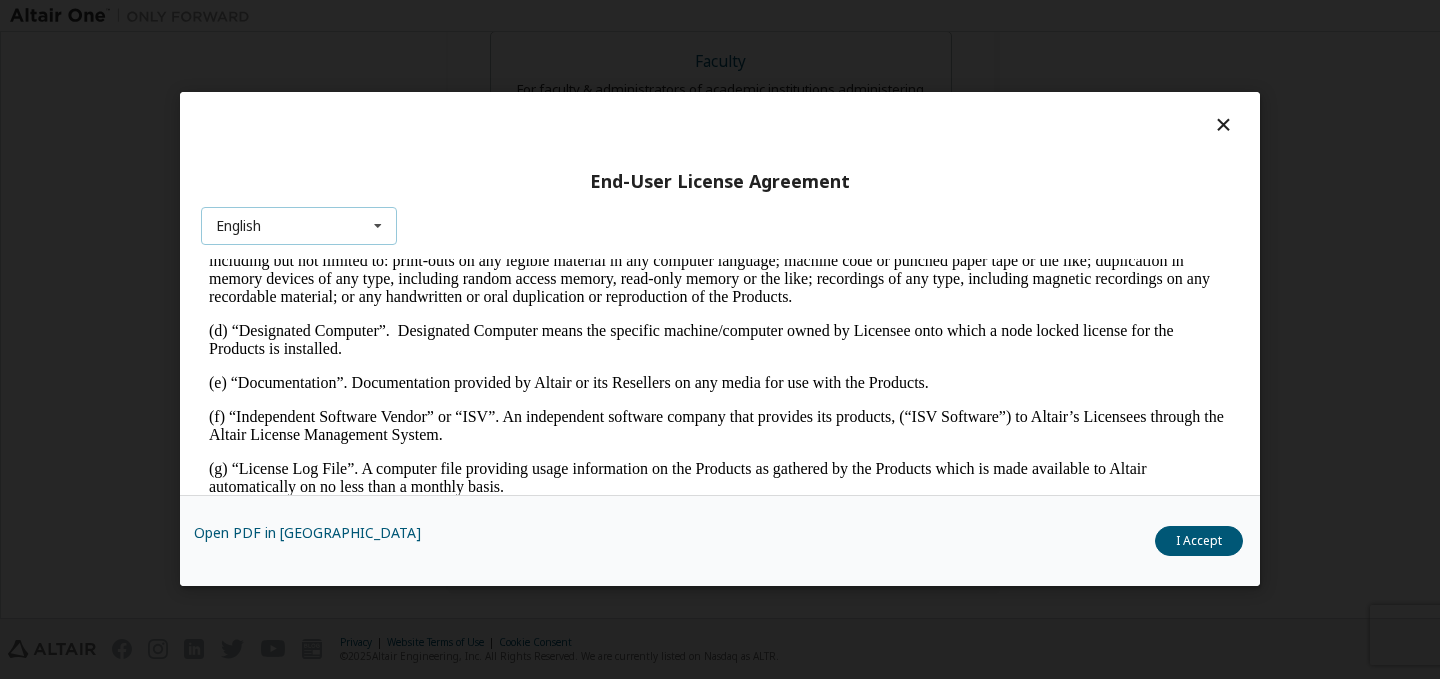 click on "English English" at bounding box center (299, 227) 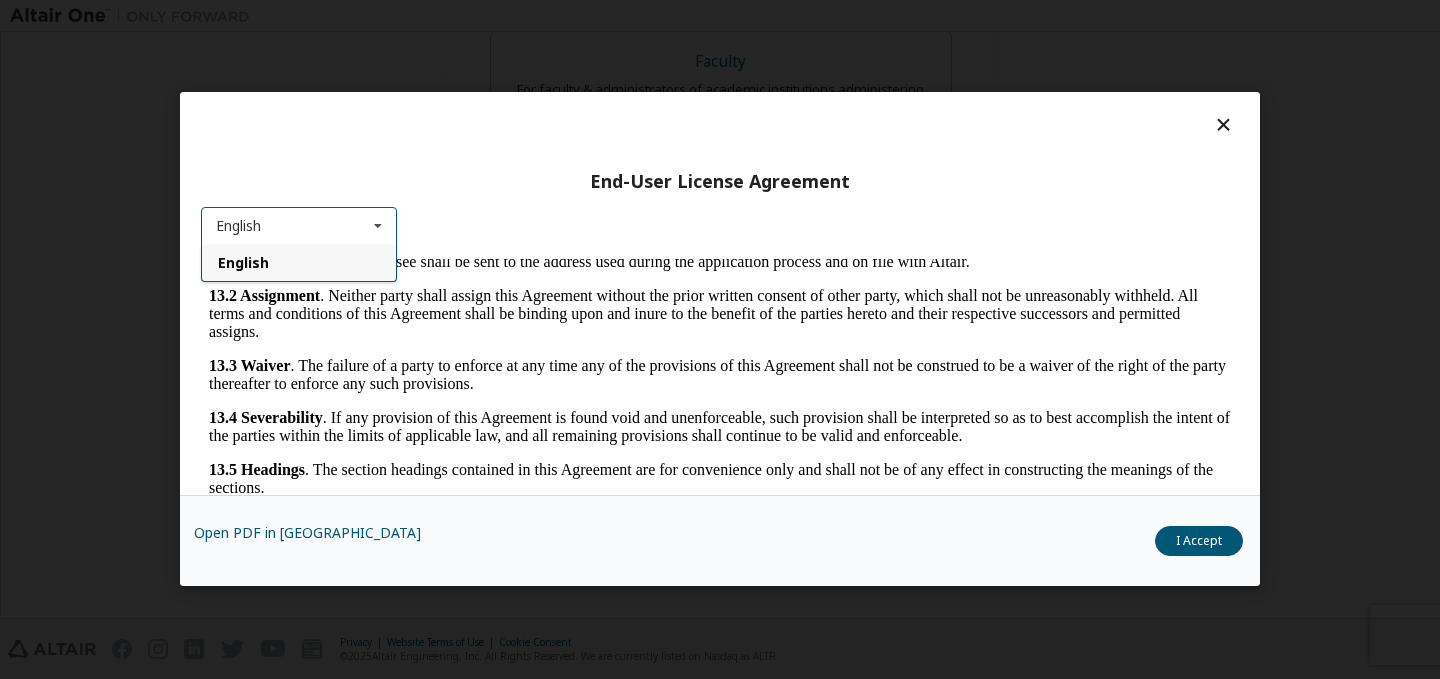 scroll, scrollTop: 4486, scrollLeft: 0, axis: vertical 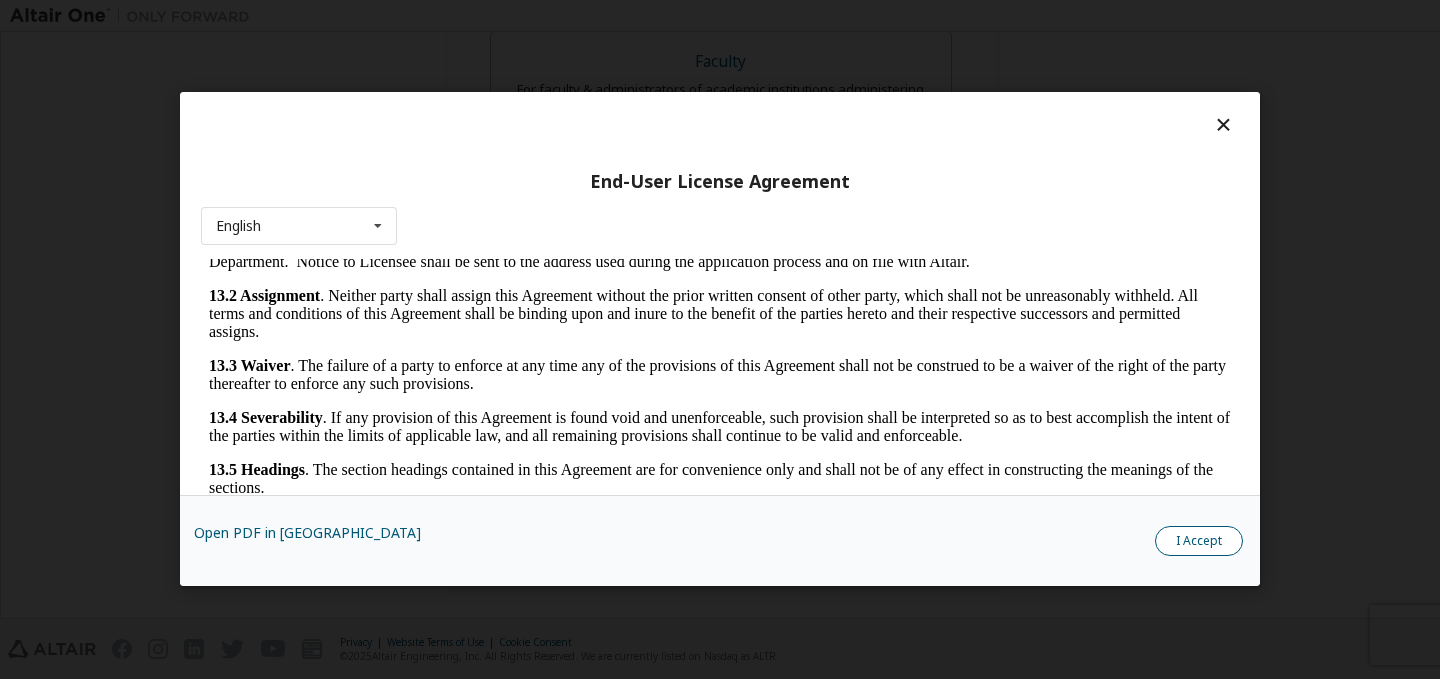 click on "I Accept" at bounding box center [1199, 542] 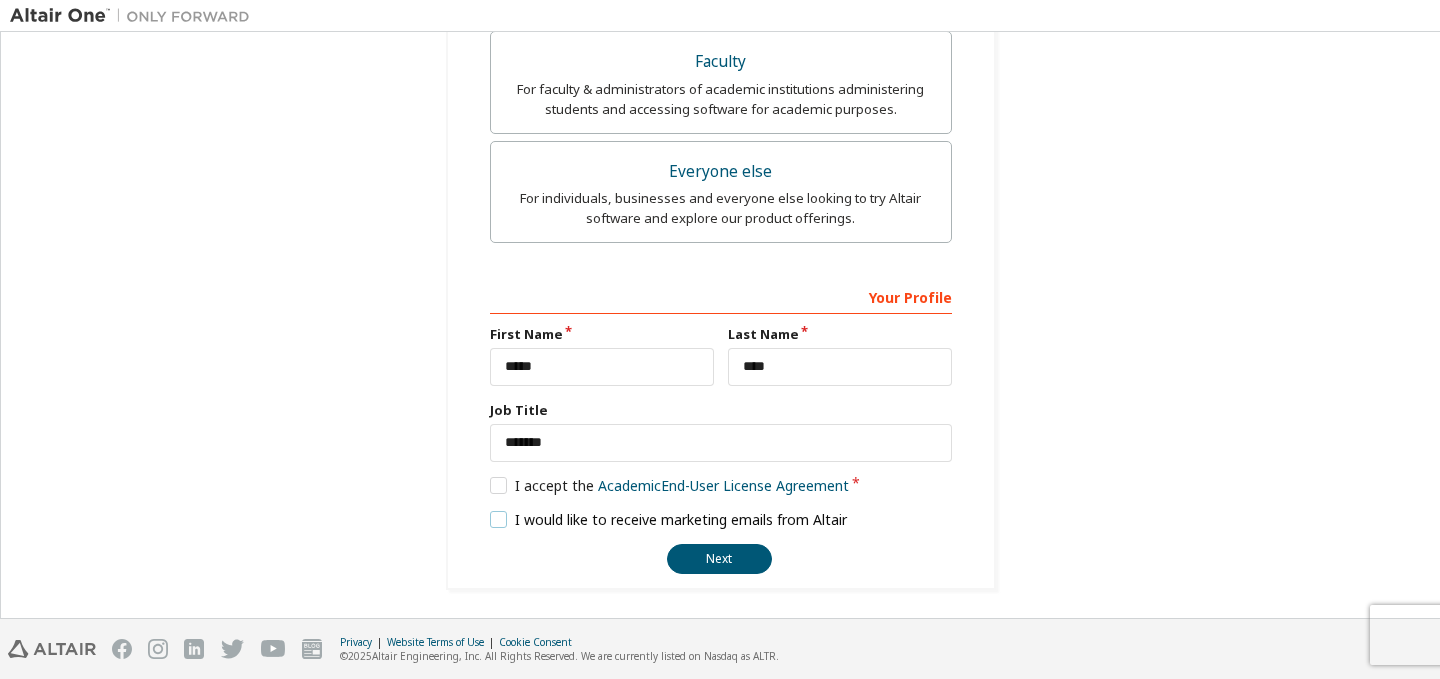 click on "I would like to receive marketing emails from Altair" at bounding box center (669, 519) 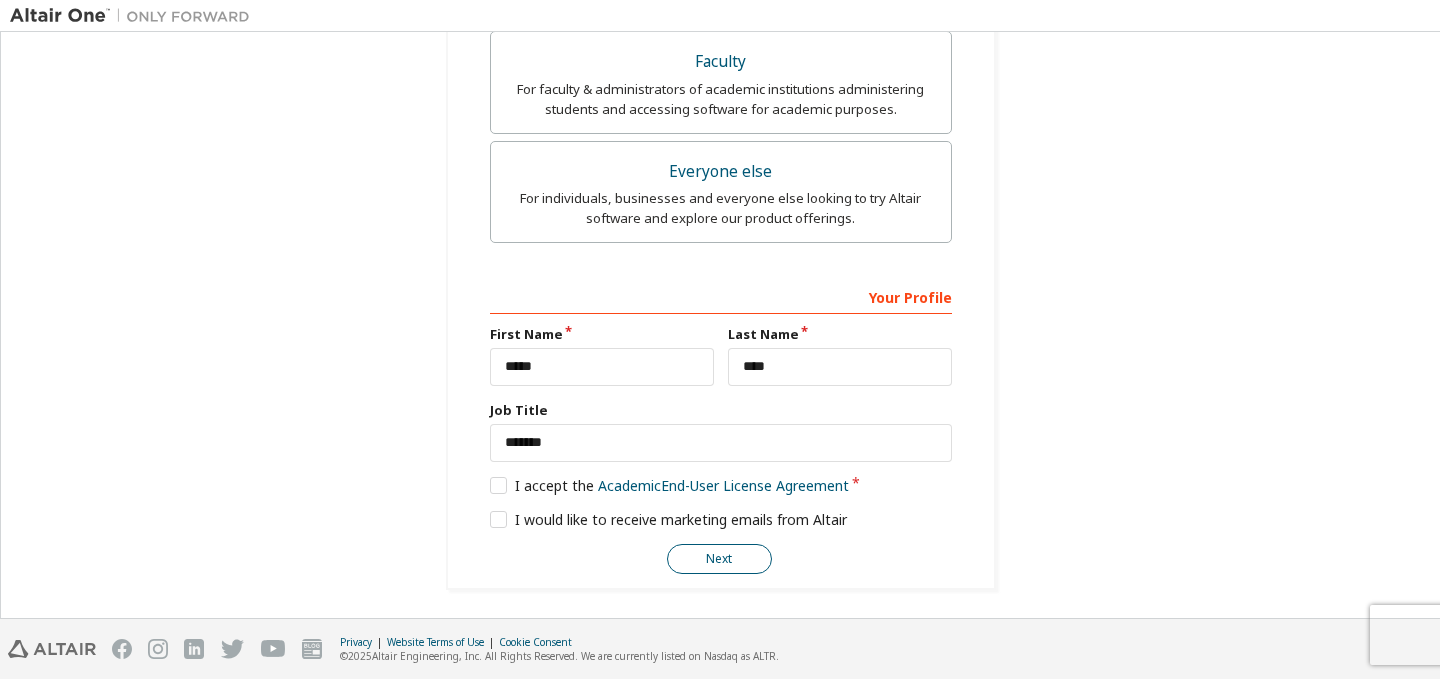 click on "Next" at bounding box center [719, 559] 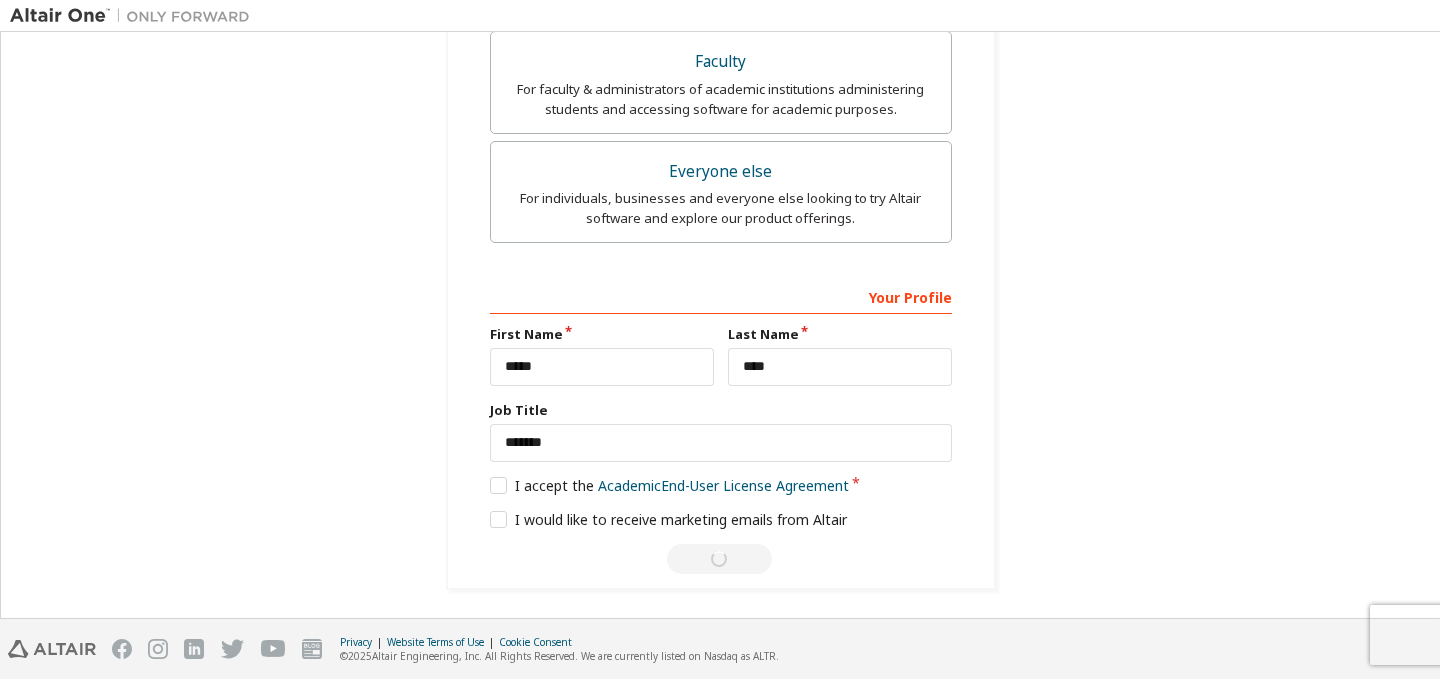 scroll, scrollTop: 0, scrollLeft: 0, axis: both 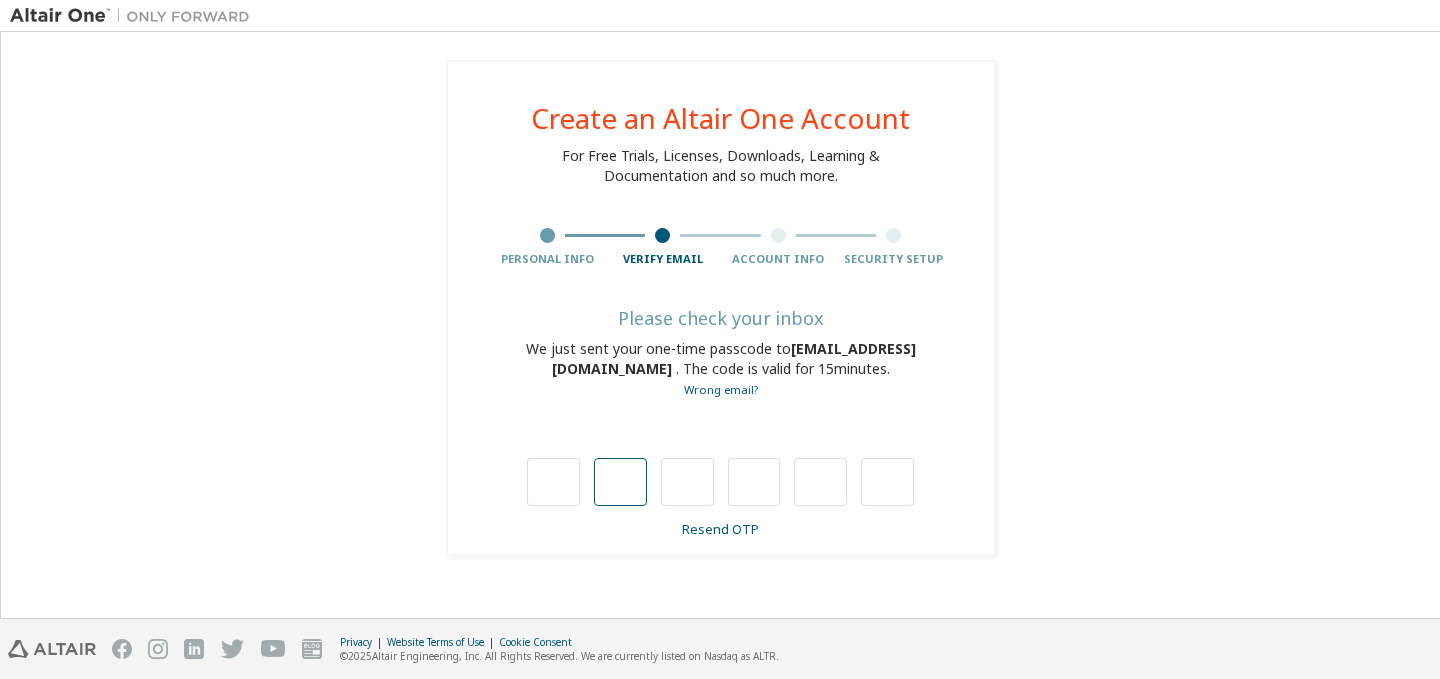 type on "*" 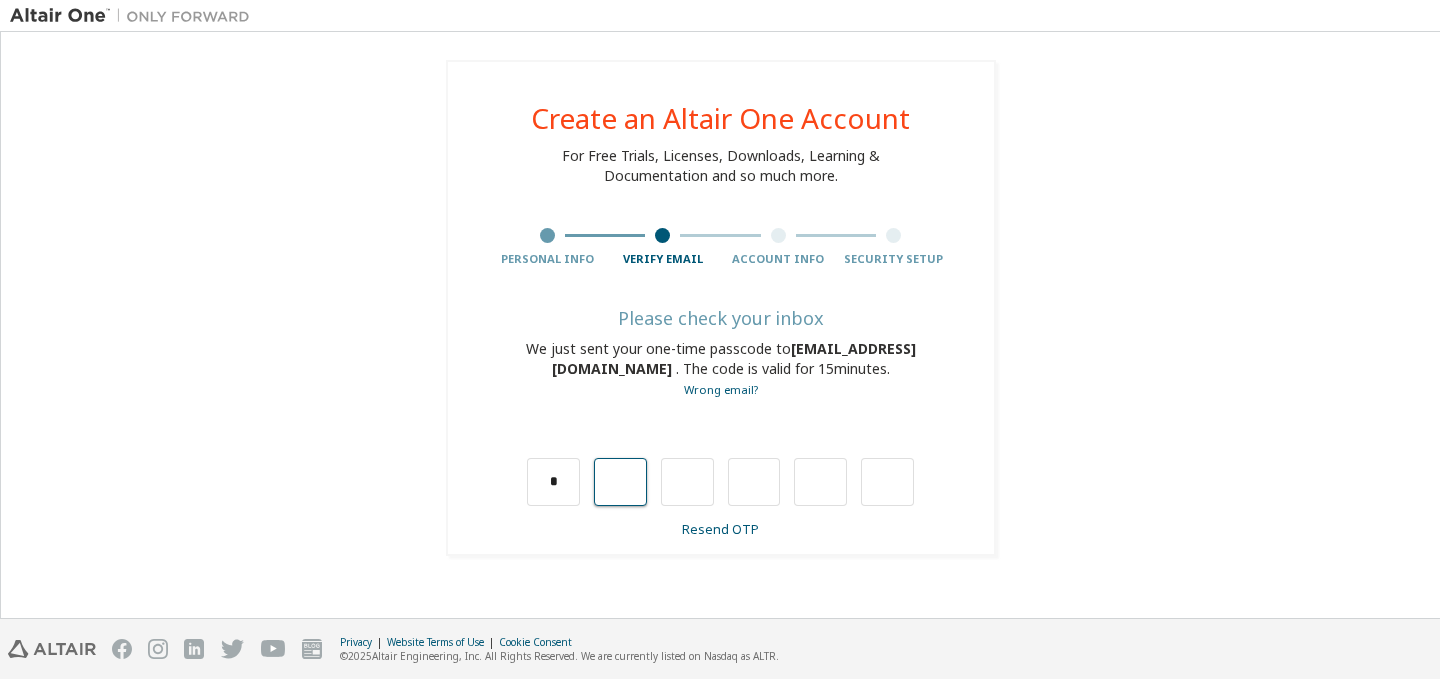 type on "*" 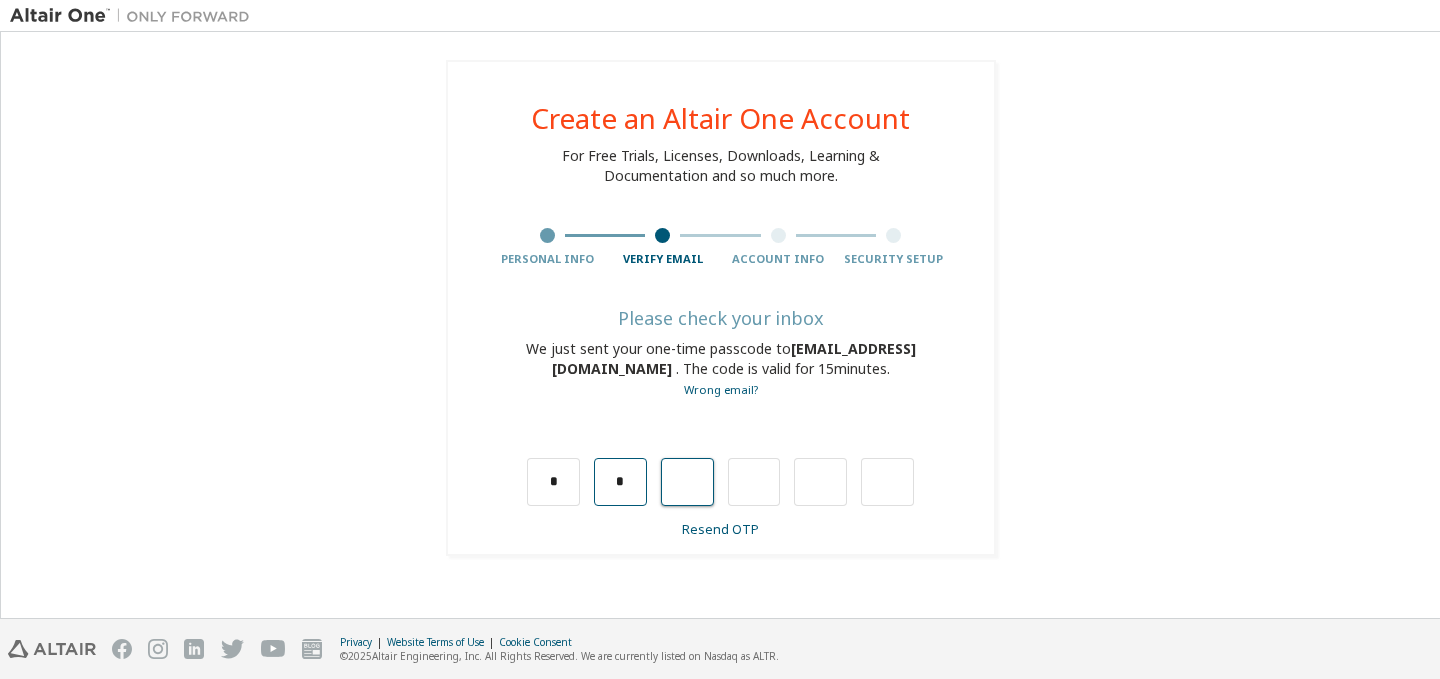 type on "*" 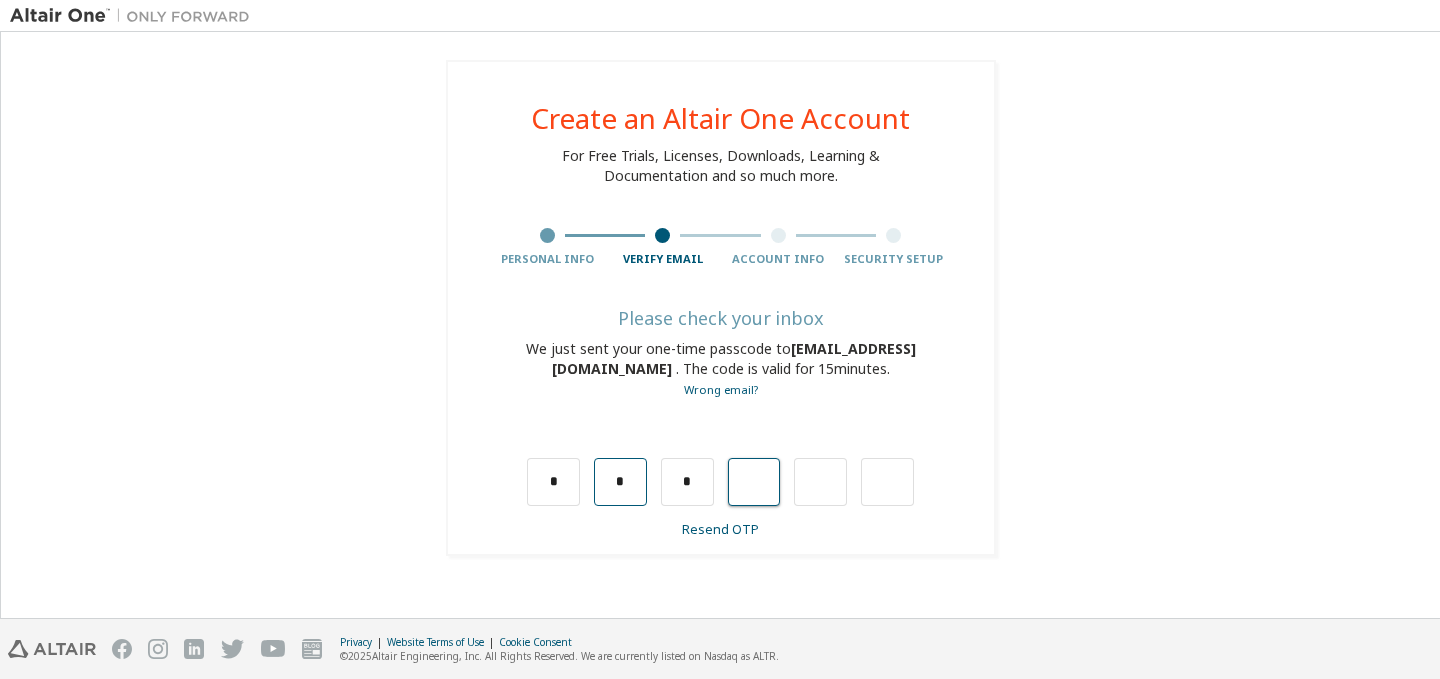 type on "*" 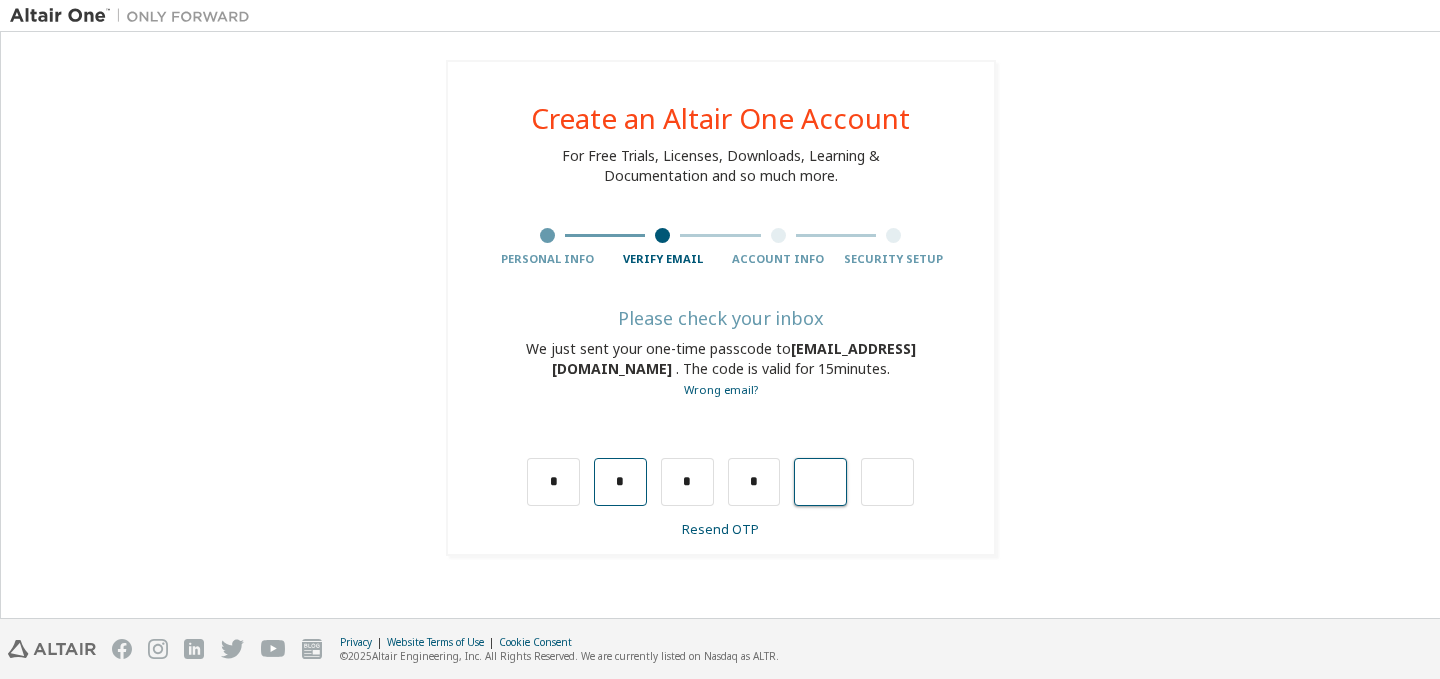 type on "*" 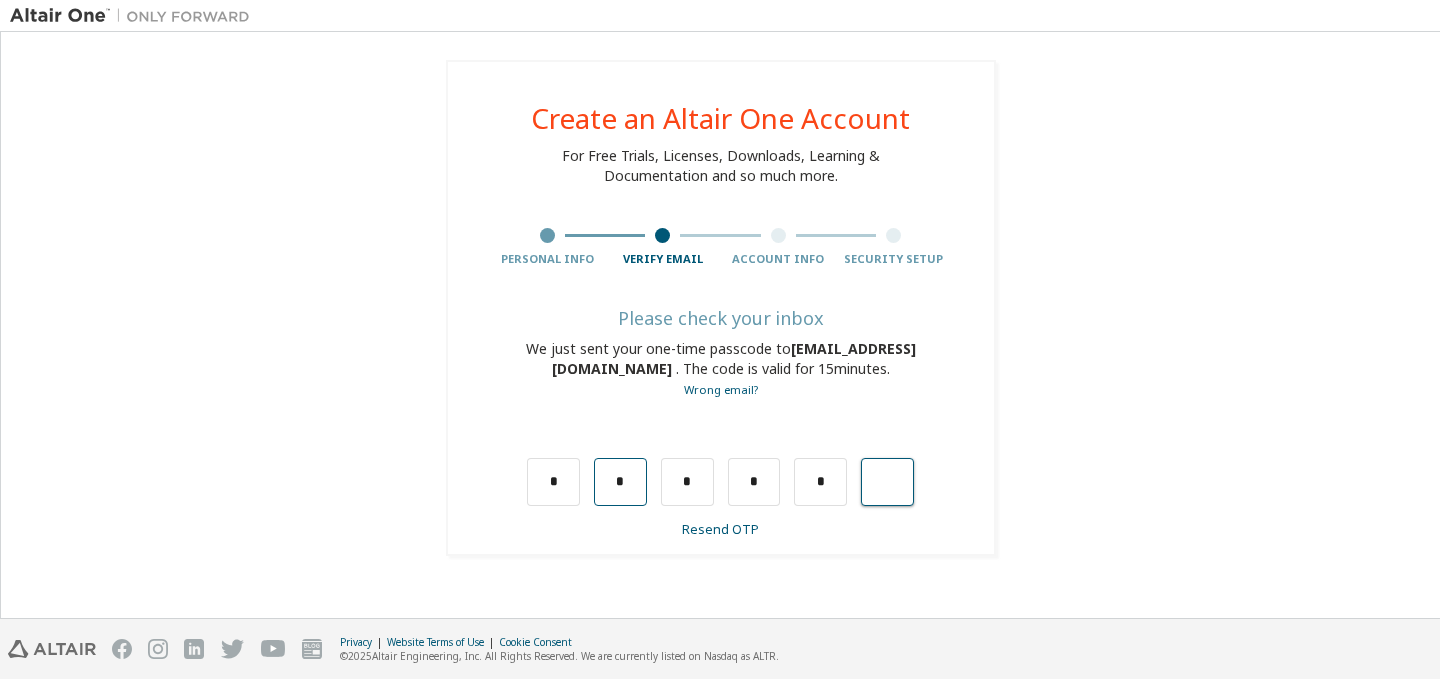 type on "*" 